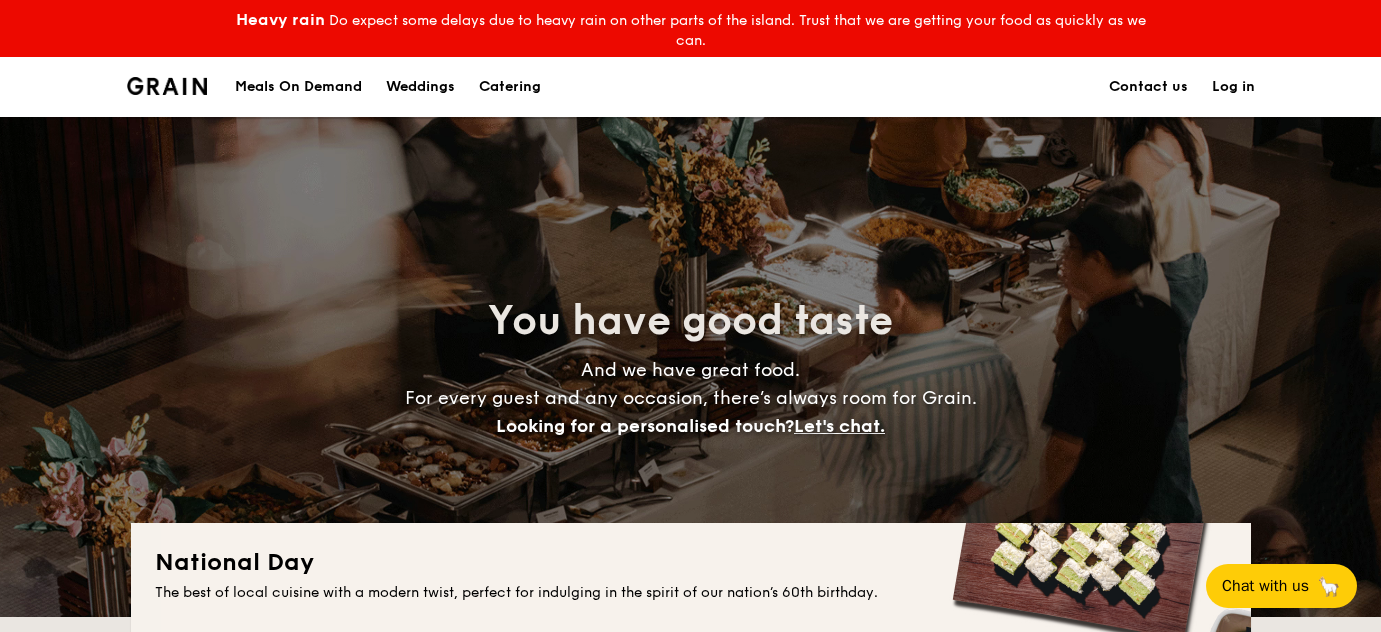 scroll, scrollTop: 131, scrollLeft: 0, axis: vertical 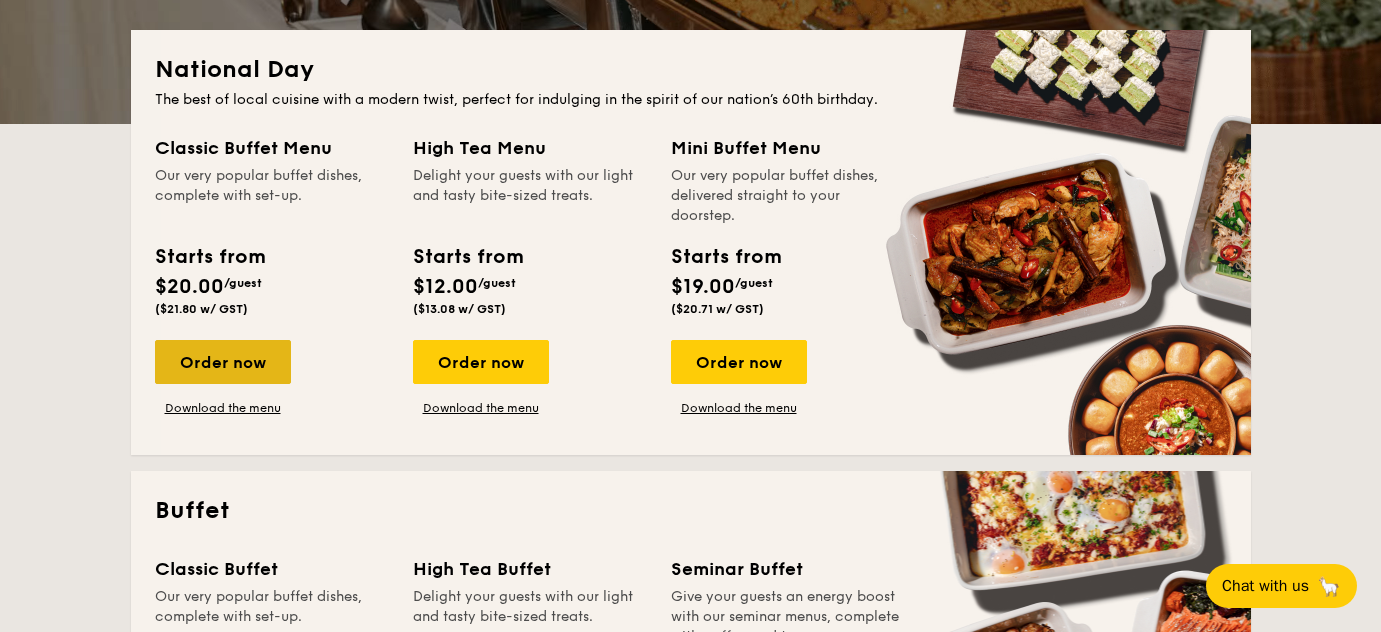 click on "Order now" at bounding box center (223, 362) 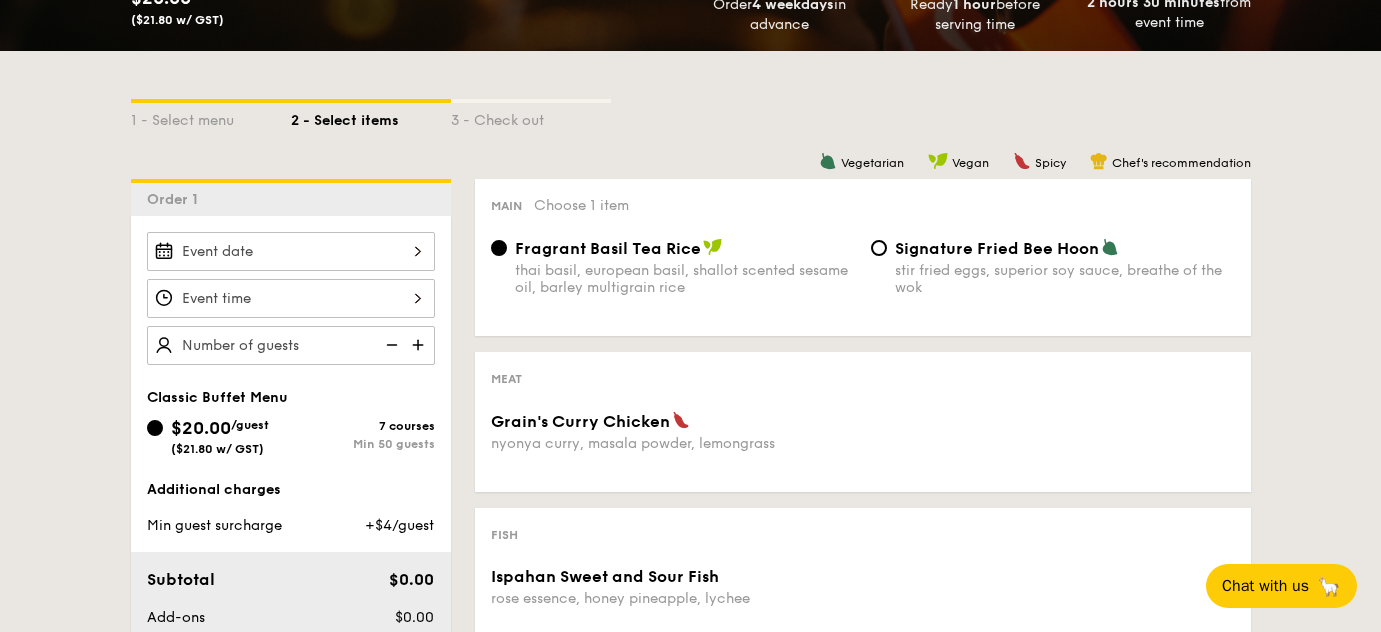 scroll, scrollTop: 455, scrollLeft: 0, axis: vertical 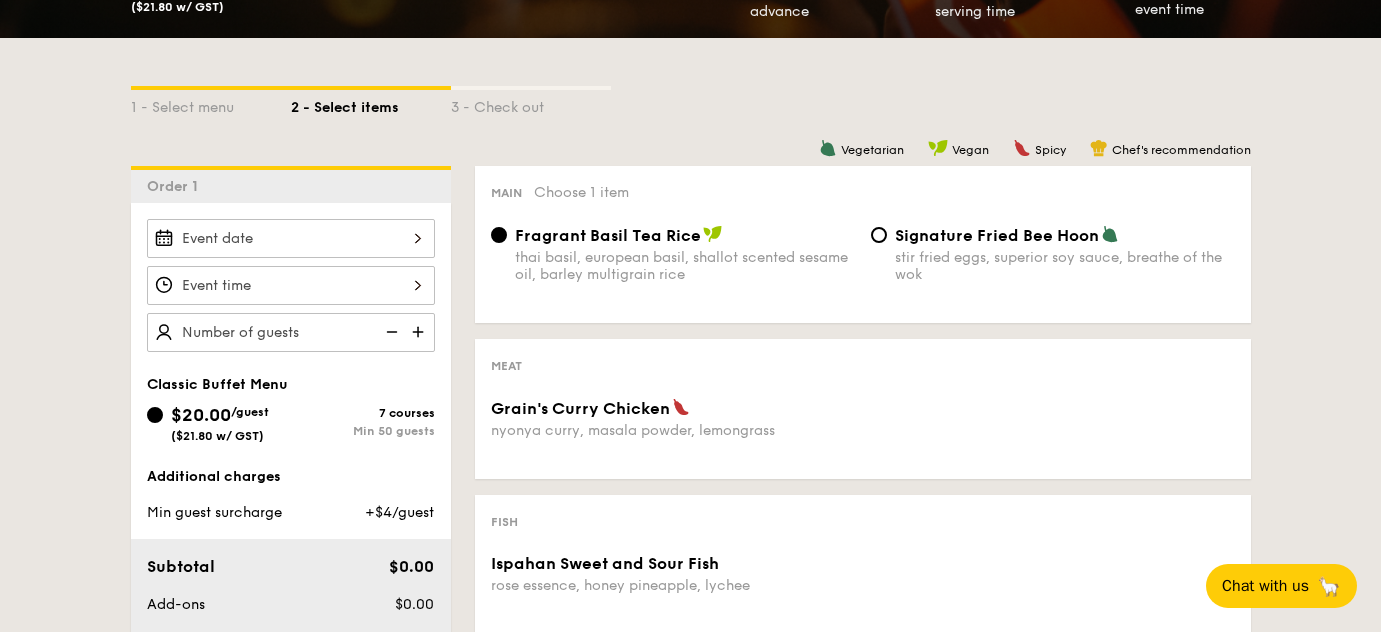 click on "Grain's Curry Chicken nyonya curry, masala powder, lemongrass" at bounding box center (291, 238) 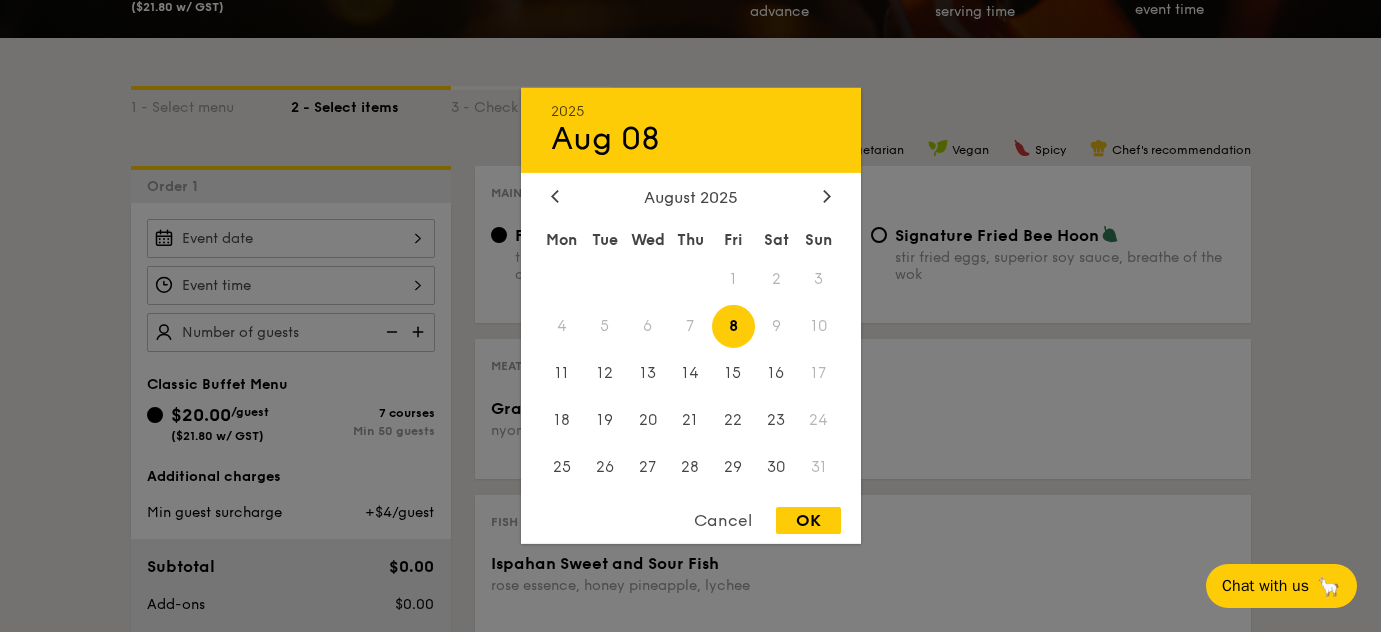 click on "YYYY MON DD     MON TUE WED THU FRI SAT SUN   DD DD DD DD DD DD DD DD DD DD DD DD DD DD DD DD DD DD DD DD DD DD DD DD DD DD DD DD     CANCEL   OK" at bounding box center [691, 316] 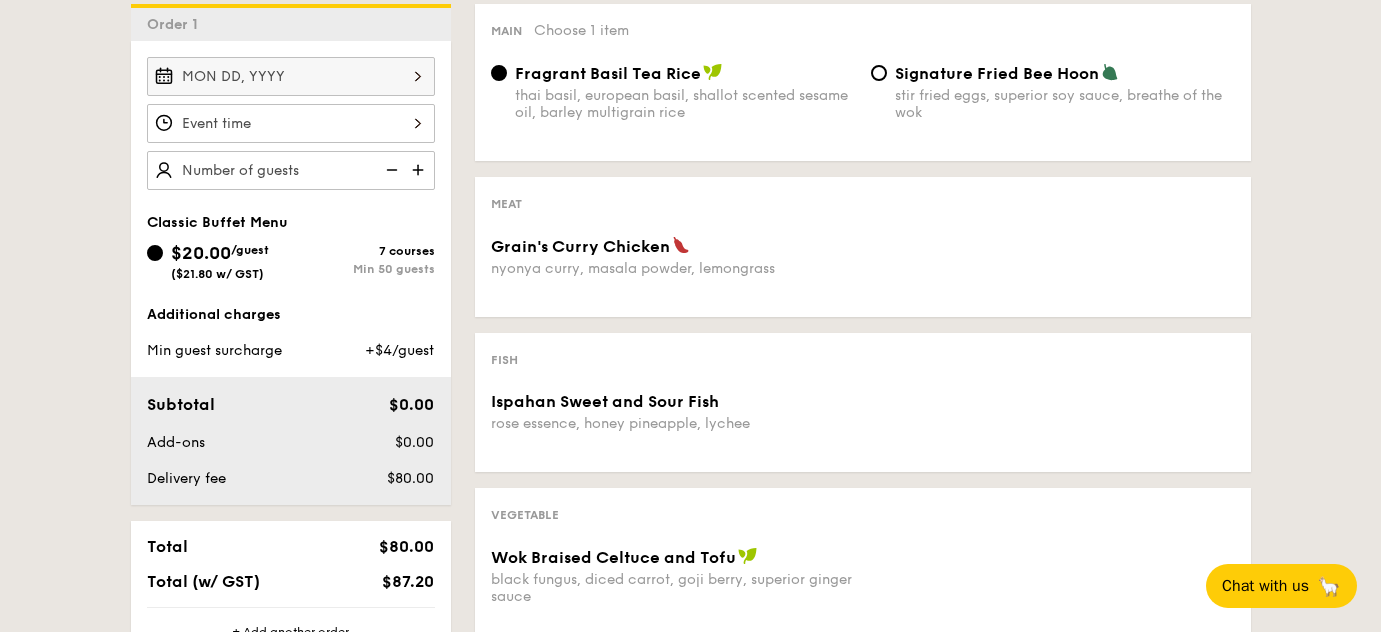 scroll, scrollTop: 493, scrollLeft: 0, axis: vertical 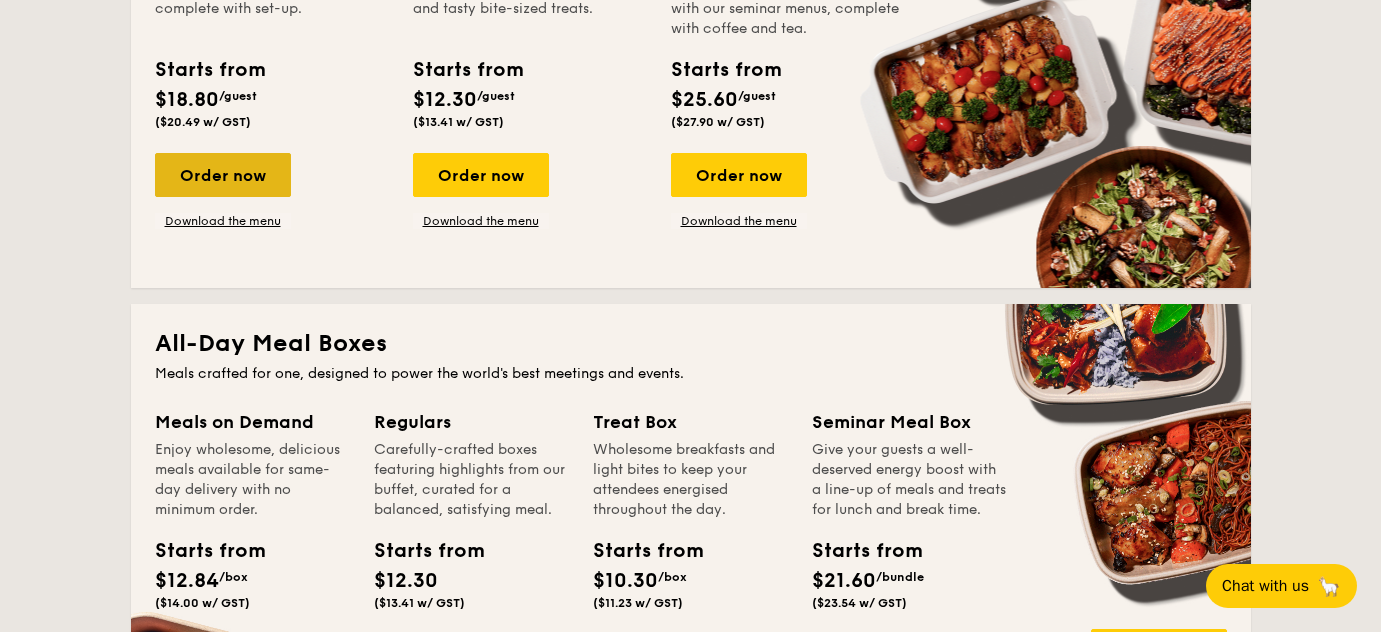 click on "Order now" at bounding box center [223, 175] 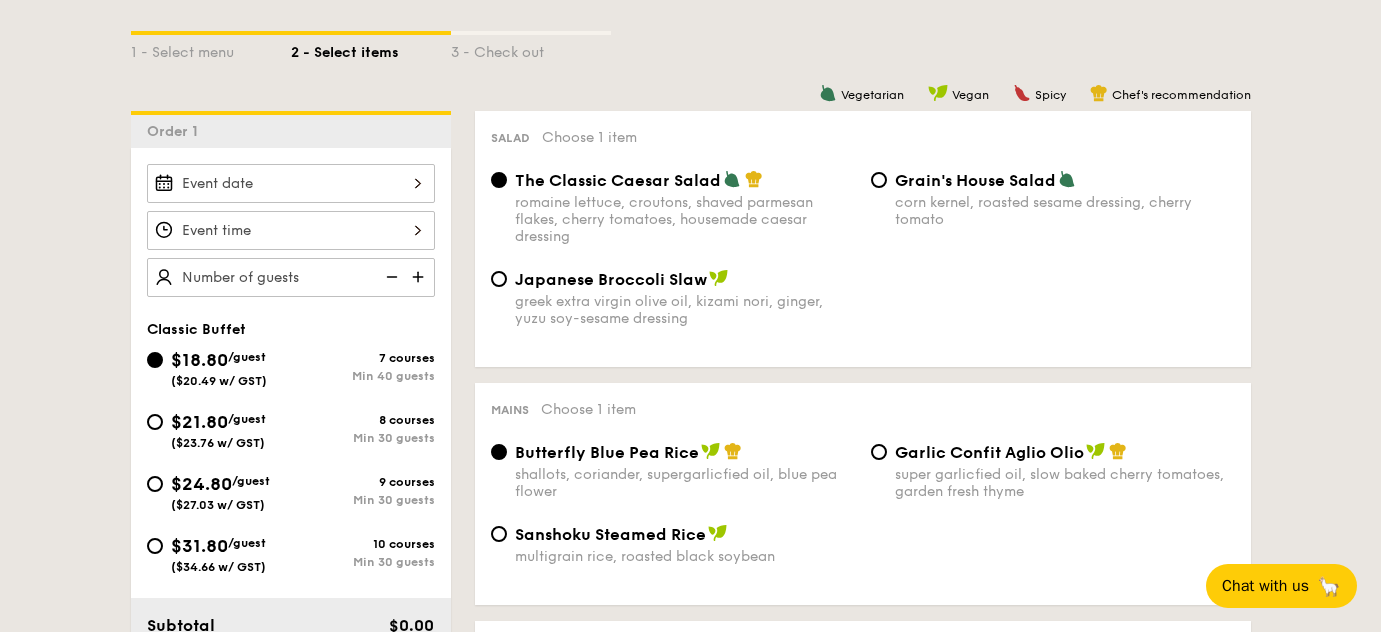 scroll, scrollTop: 1099, scrollLeft: 0, axis: vertical 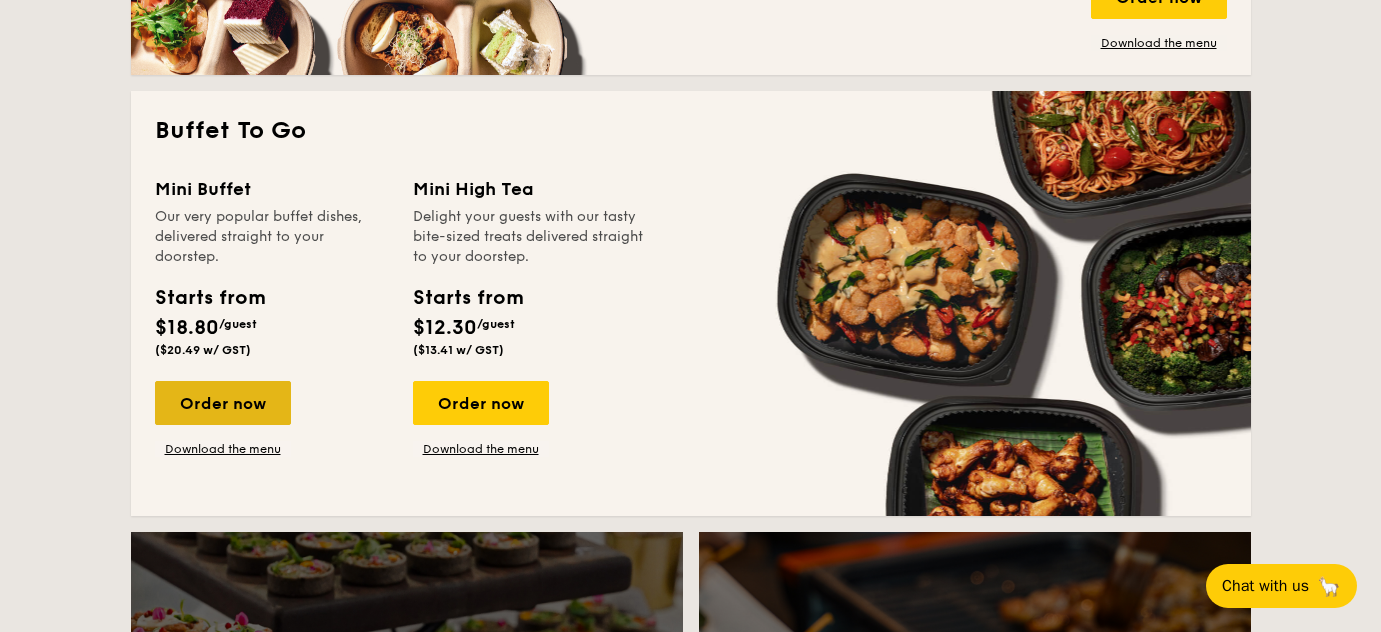 click on "Order now" at bounding box center (223, 403) 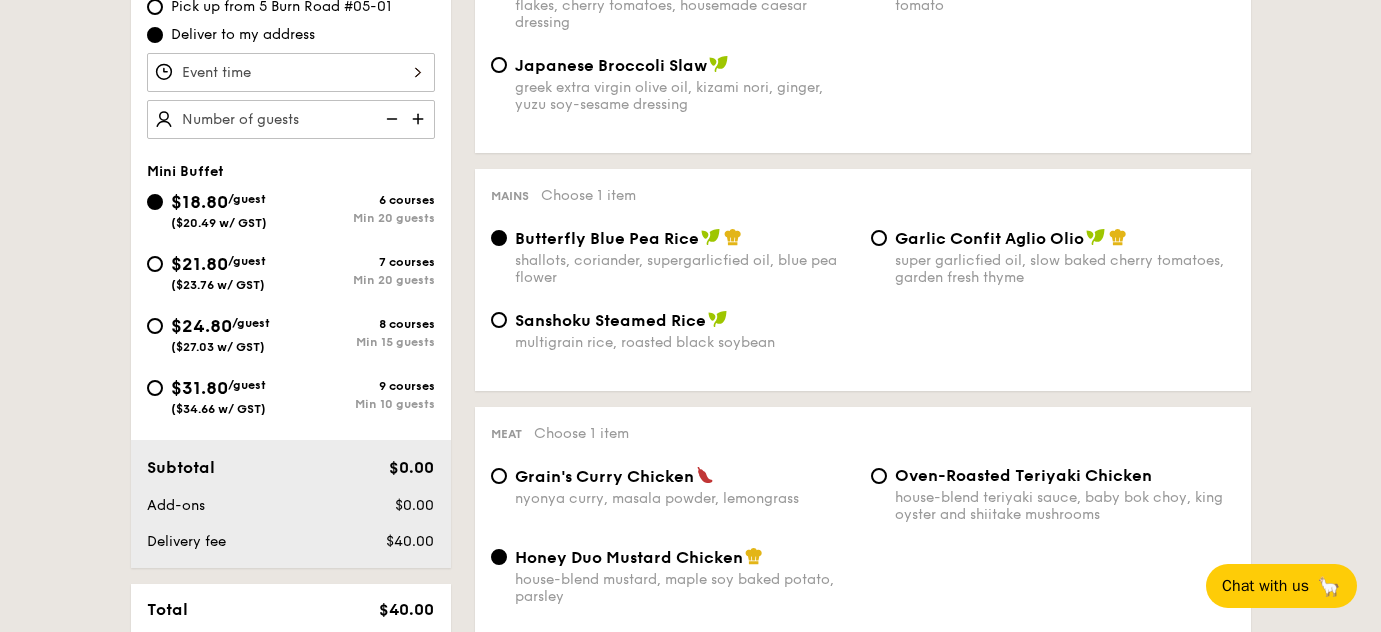 scroll, scrollTop: 725, scrollLeft: 0, axis: vertical 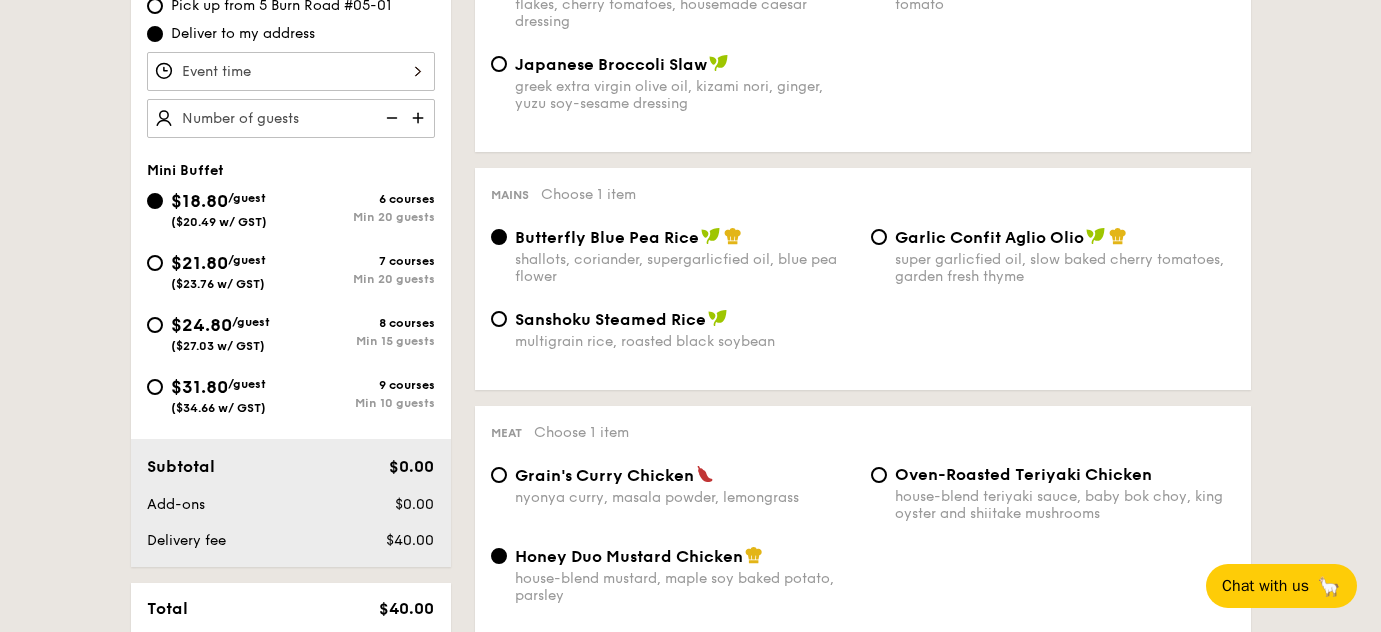 click on "$24.80" at bounding box center [201, 325] 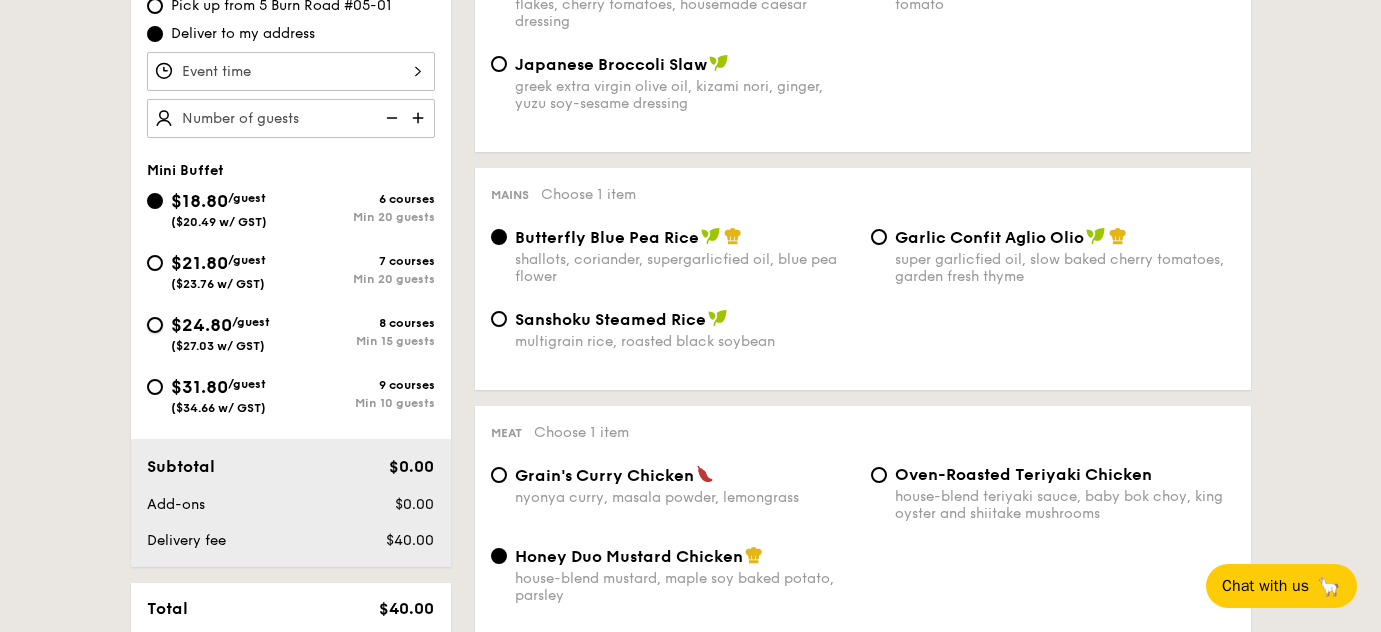 click on "$24.80
/guest
($27.03 w/ GST)
8 courses
Min 15 guests" at bounding box center (155, 325) 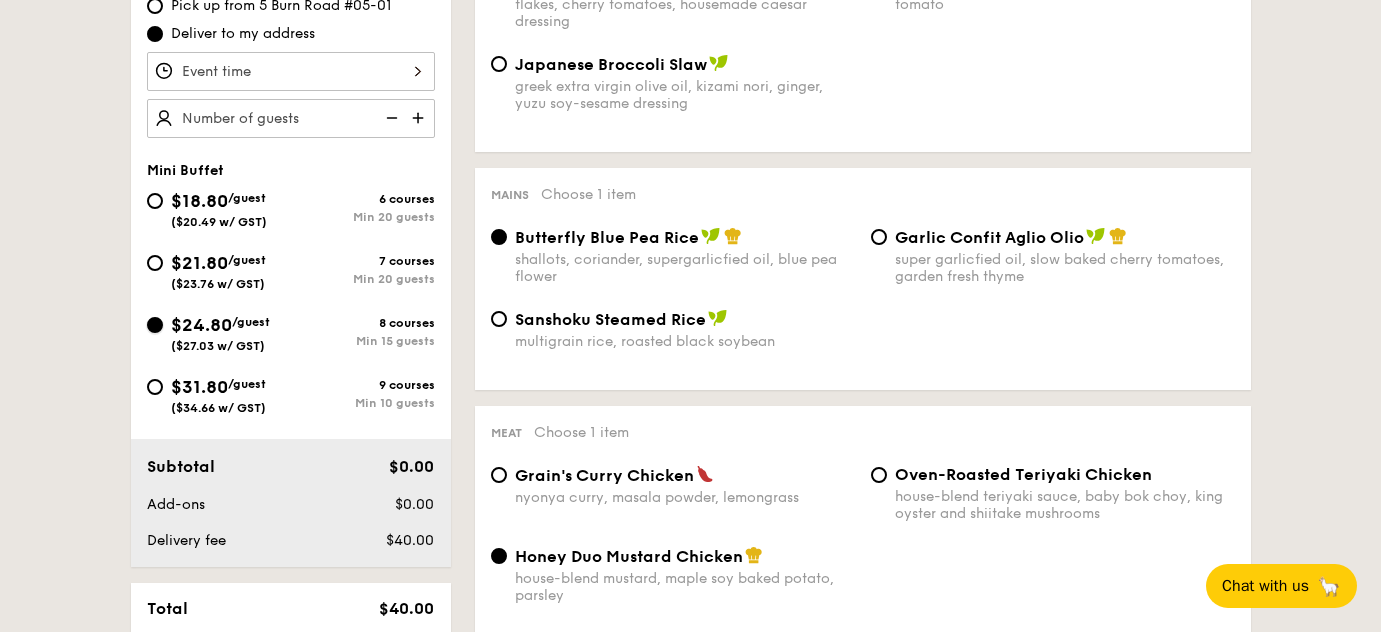 radio on "true" 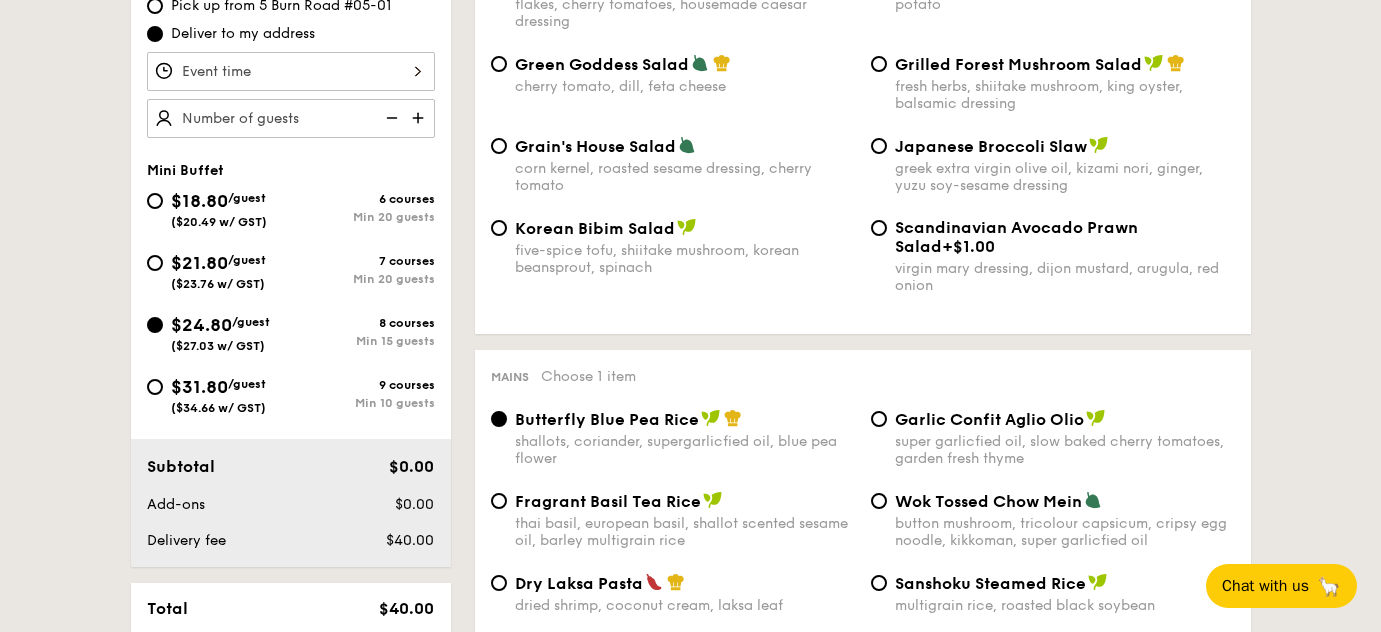 click on "$24.80" at bounding box center [201, 325] 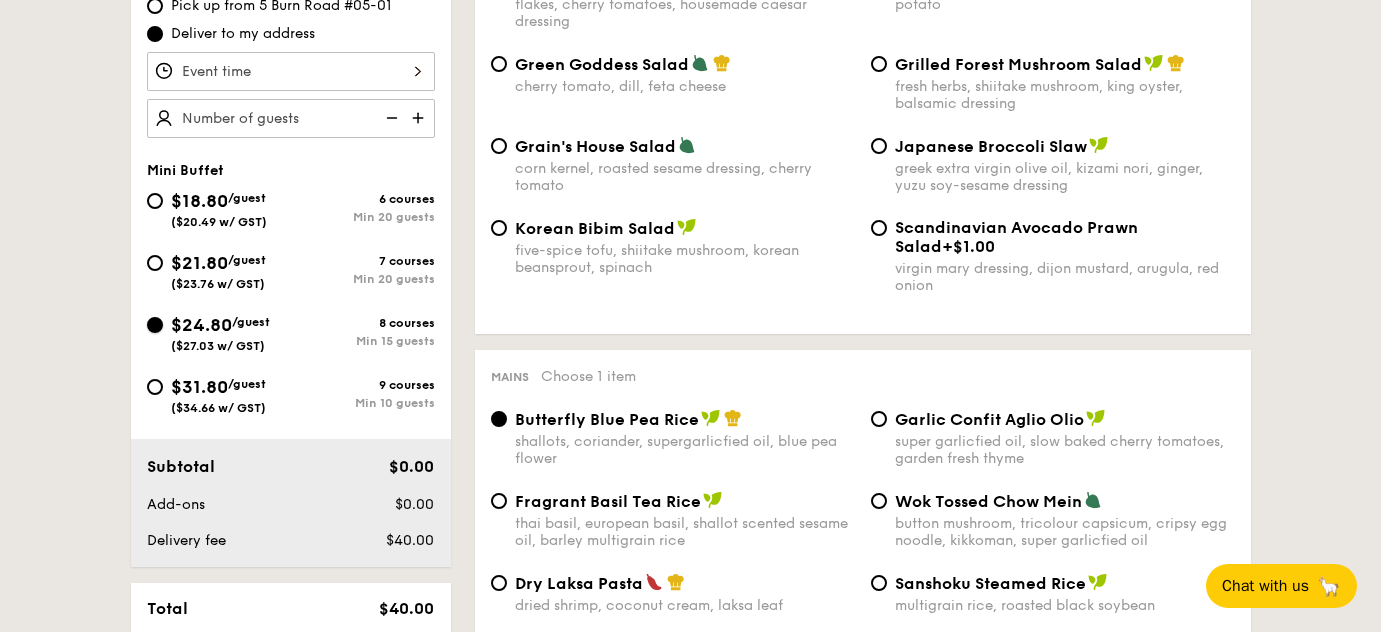 click on "$24.80
/guest
($27.03 w/ GST)
8 courses
Min 15 guests" at bounding box center [155, 325] 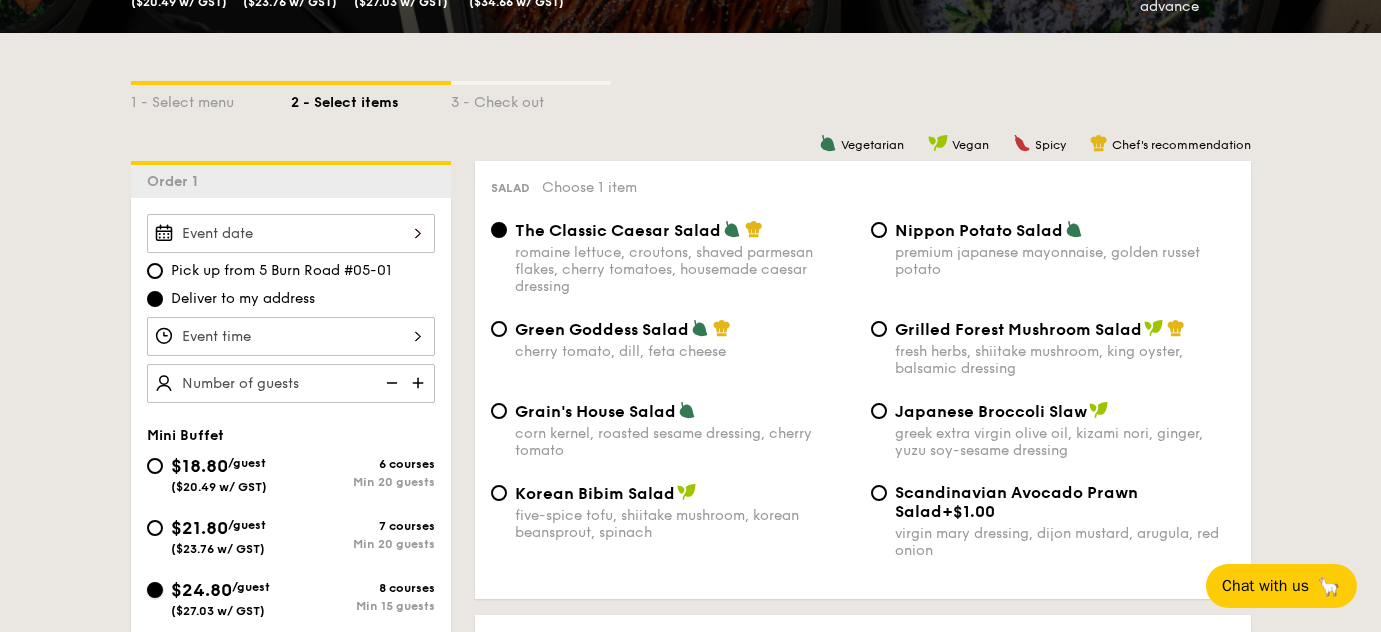 scroll, scrollTop: 458, scrollLeft: 0, axis: vertical 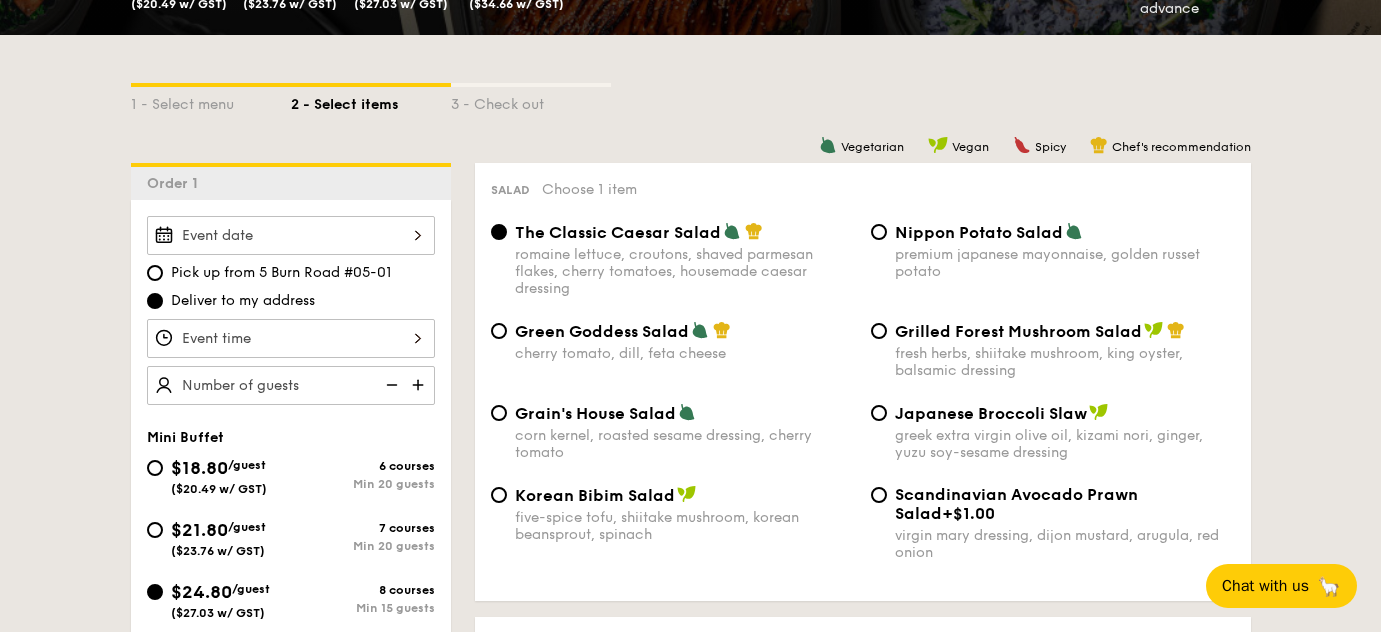 click on "Nippon Potato Salad premium japanese mayonnaise, golden russet potato" at bounding box center (1053, 251) 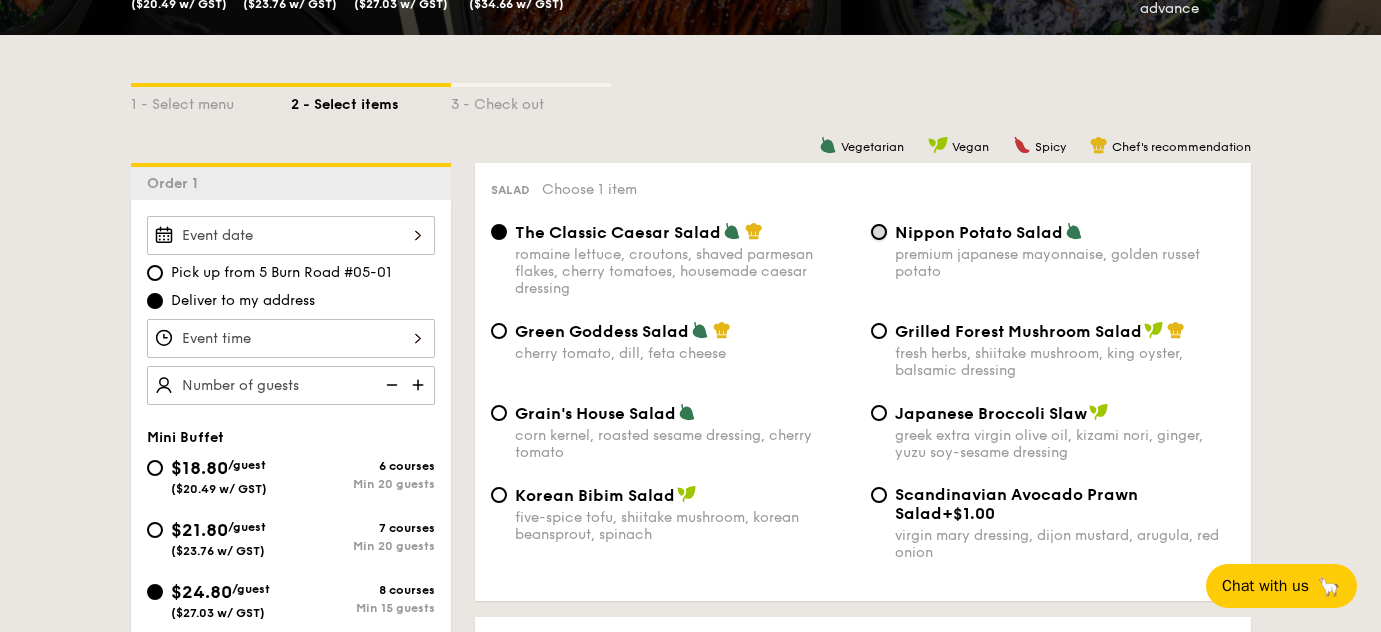 click on "Nippon Potato Salad premium japanese mayonnaise, golden russet potato" at bounding box center (879, 232) 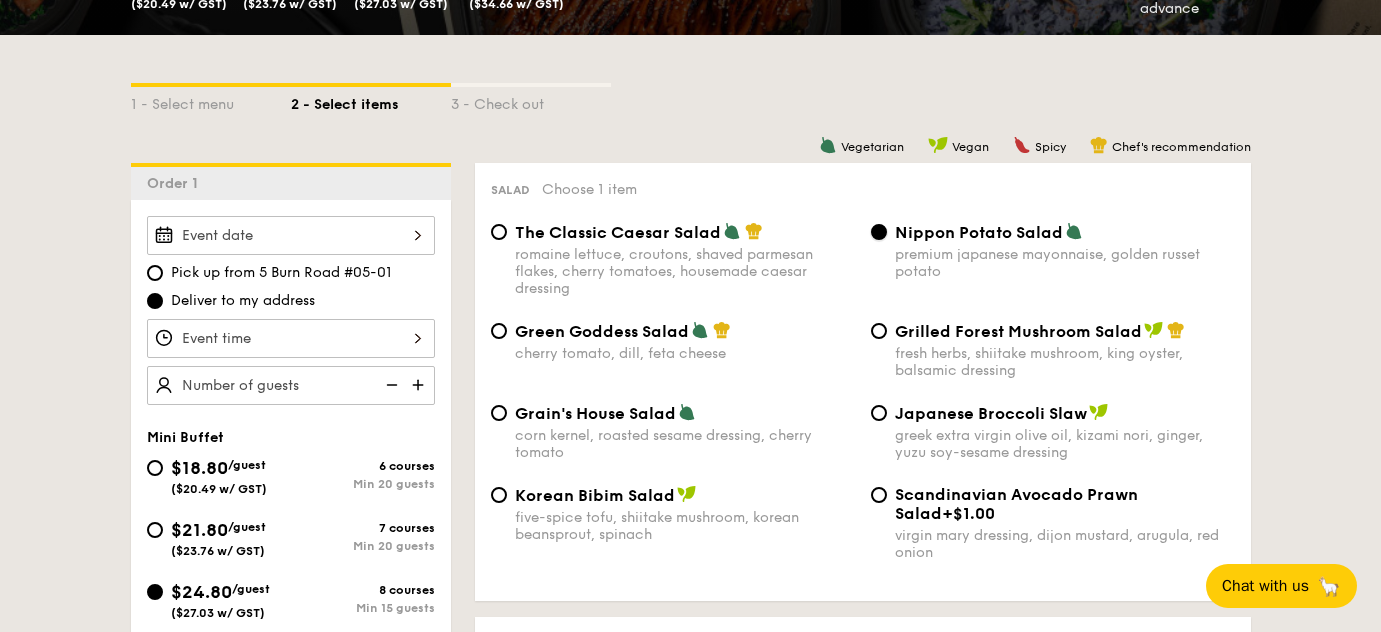 scroll, scrollTop: 506, scrollLeft: 0, axis: vertical 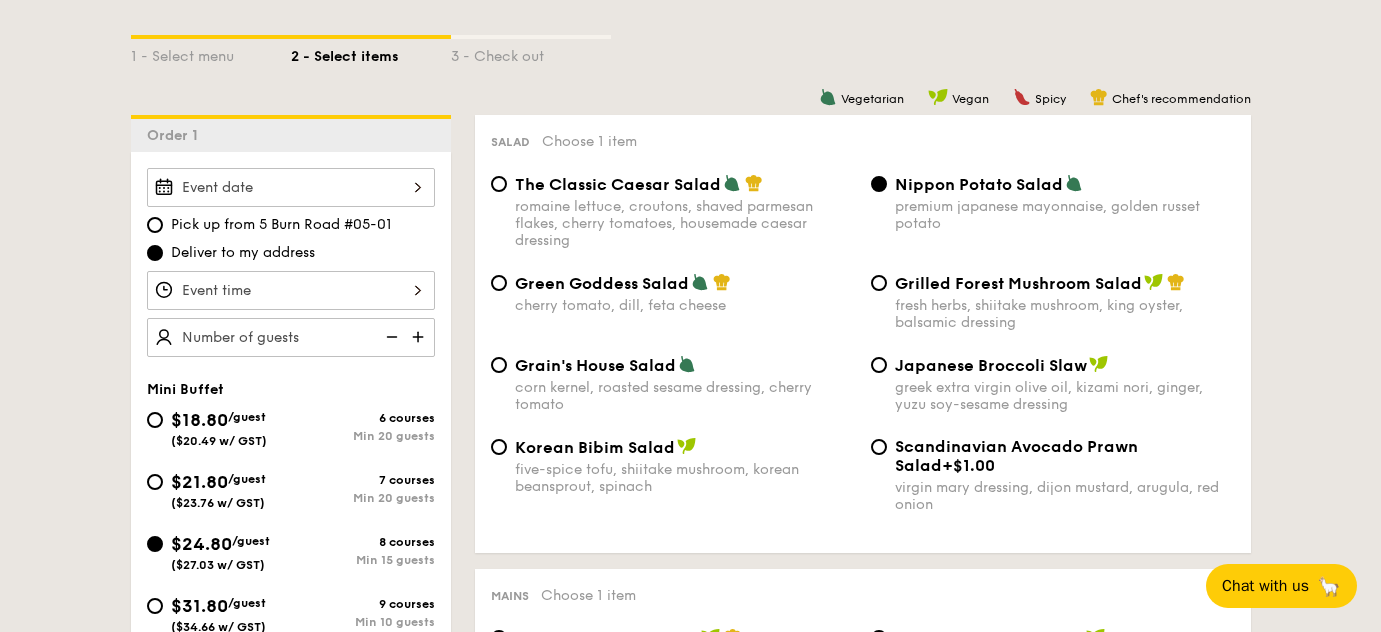 click on "Smoked Mesquite Whole Chicken brined in our in-house blend of herbs and spices, and seasoned with mesquite for a distinctive sweetness and aroma
serves 10 guests
$44.95
/item
($49.00 w/ GST)
0" at bounding box center [291, 187] 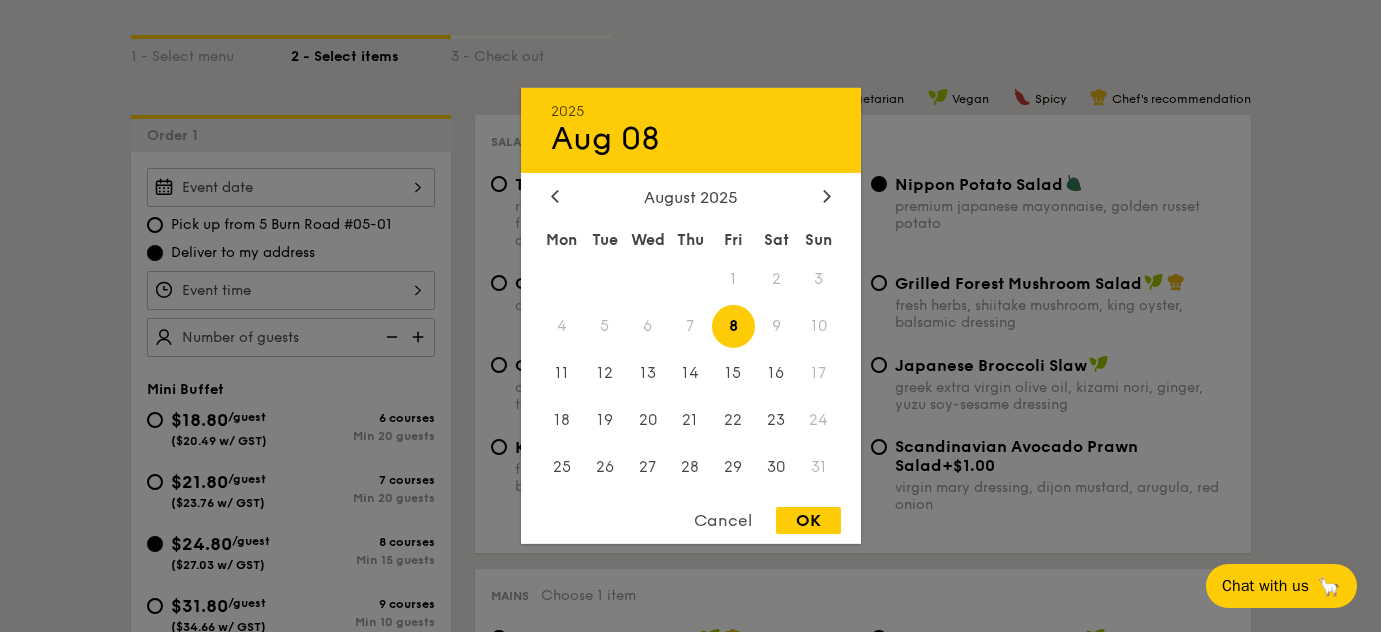 click on "OK" at bounding box center [808, 520] 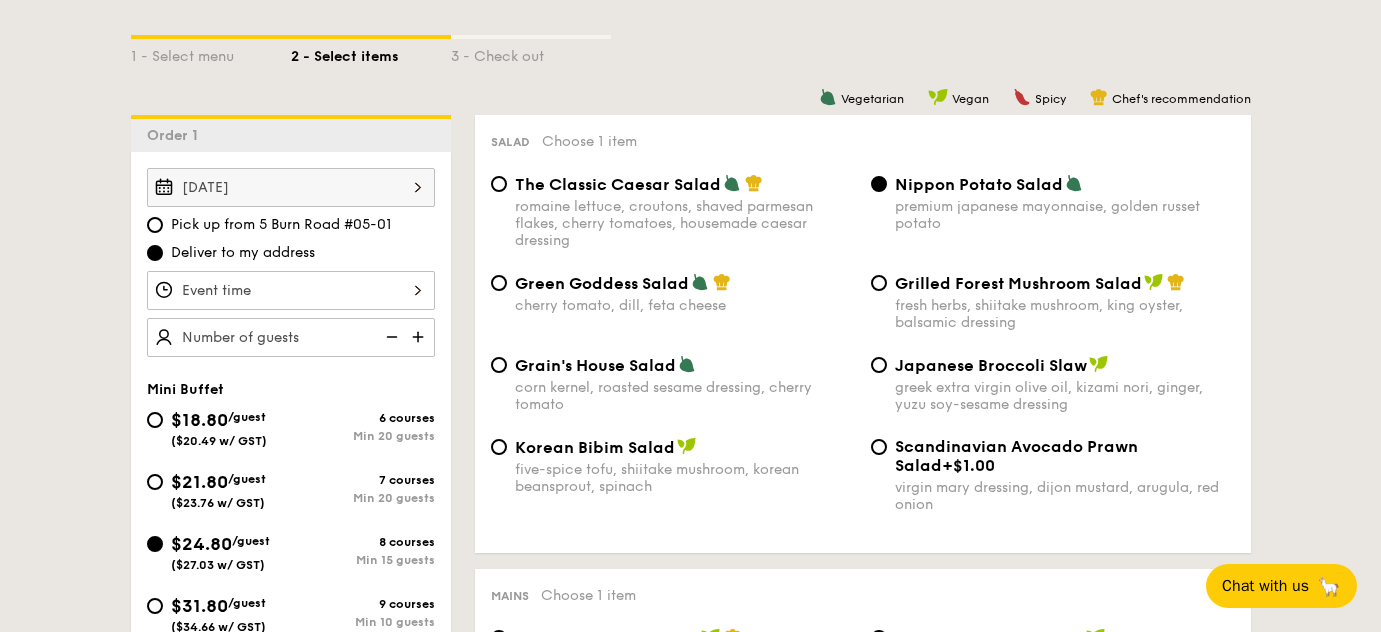 click on "Smoked Mesquite Whole Chicken brined in our in-house blend of herbs and spices, and seasoned with mesquite for a distinctive sweetness and aroma
serves 10 guests
$44.95
/item
($49.00 w/ GST)
0" at bounding box center (291, 290) 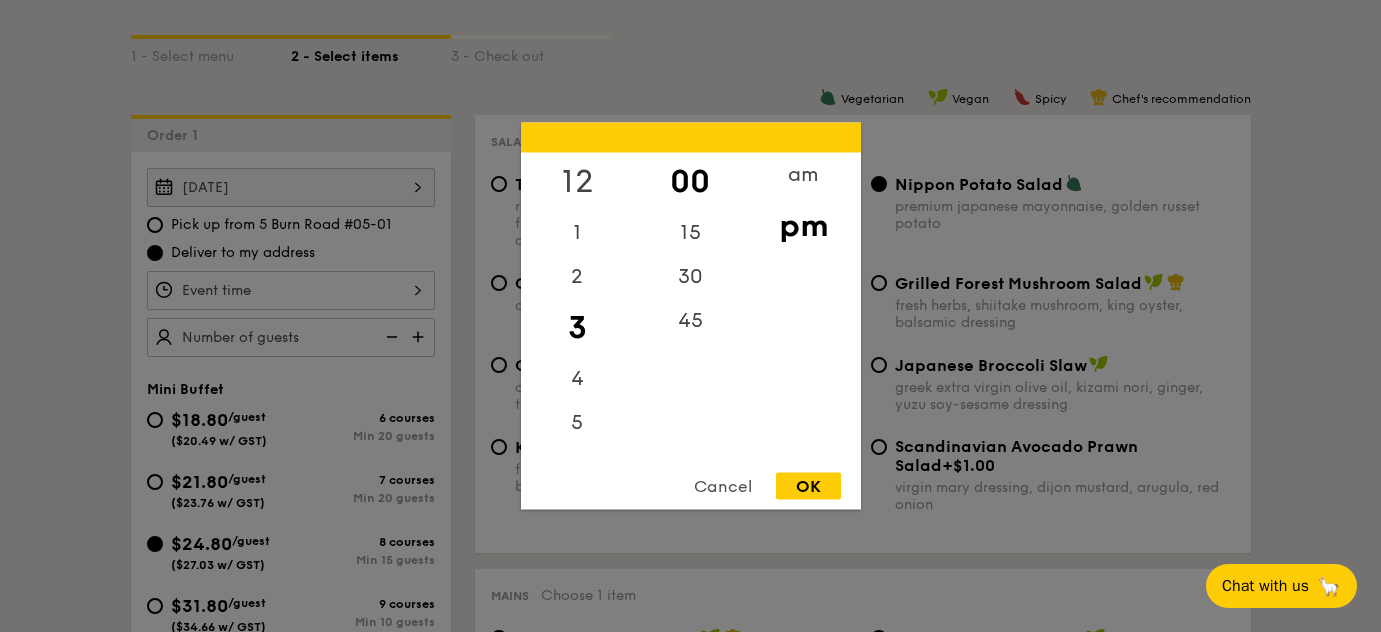 click on "12" at bounding box center [577, 182] 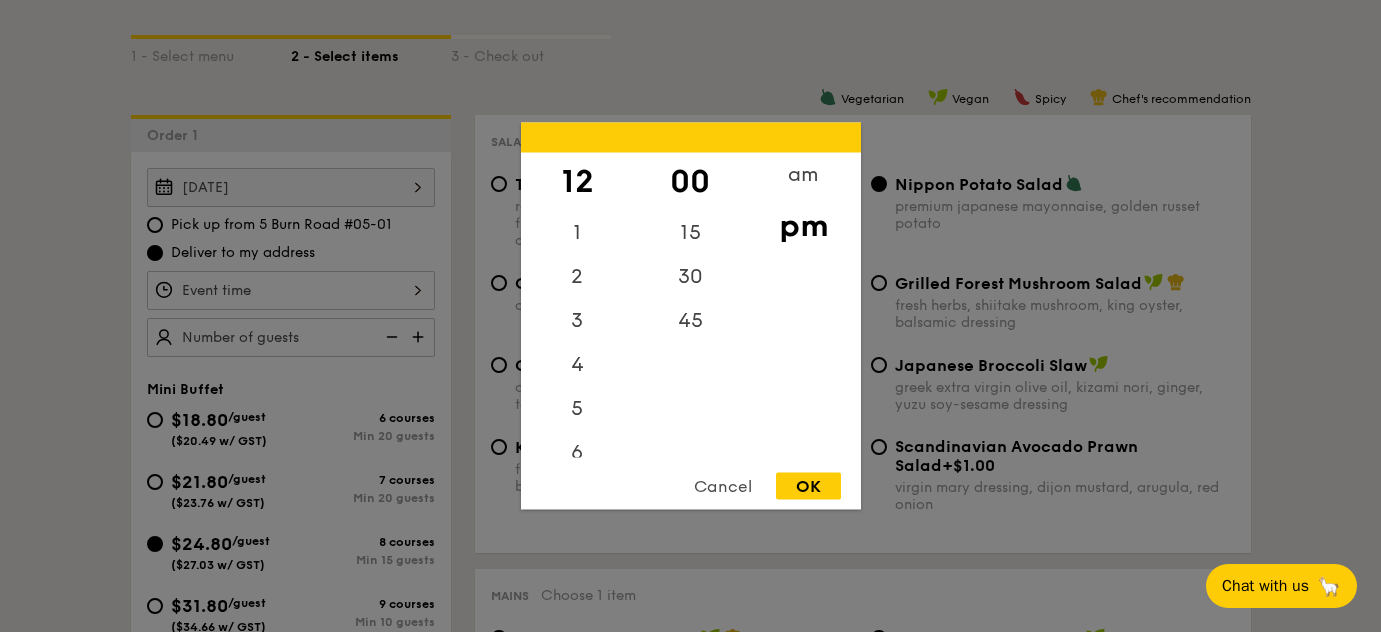 click on "Cancel   OK" at bounding box center (691, 491) 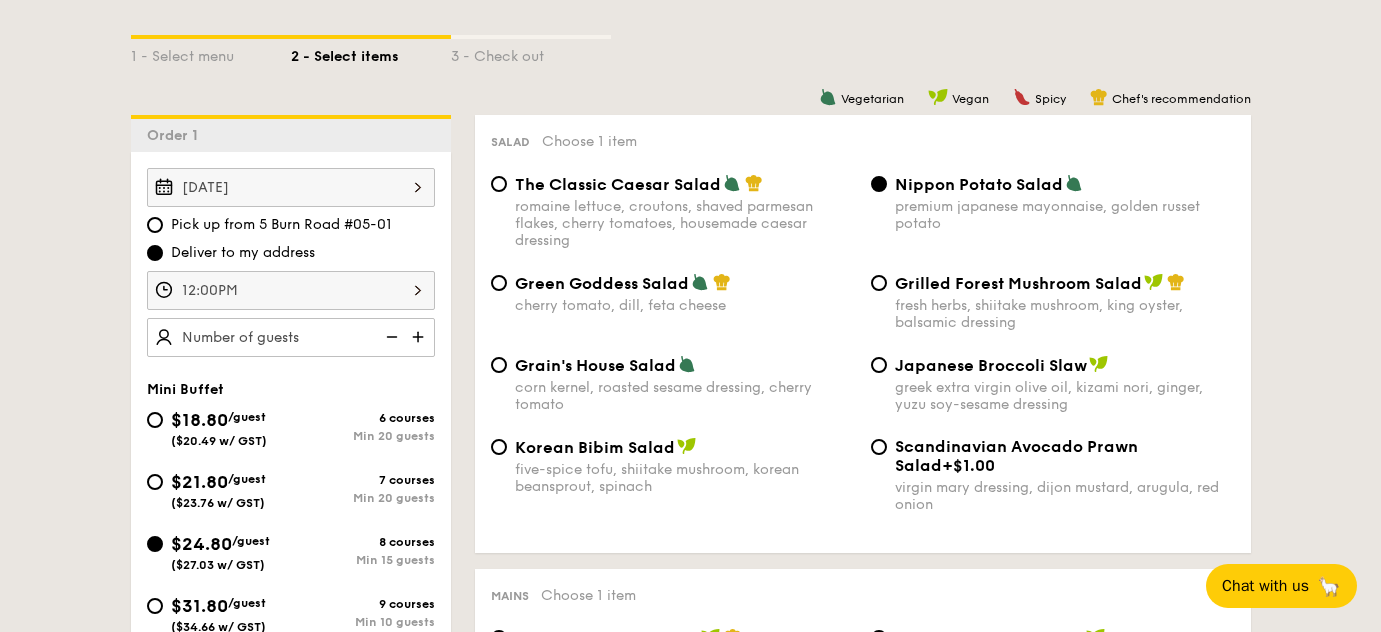 click at bounding box center (291, 337) 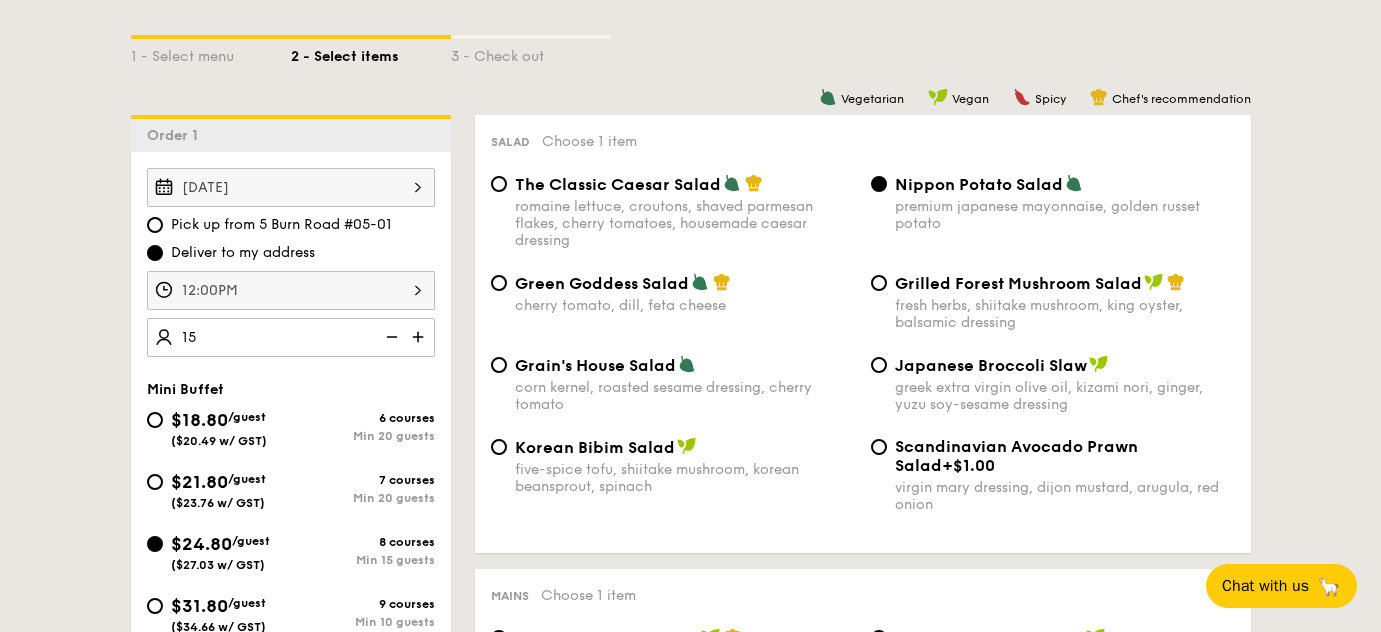 type on "15 guests" 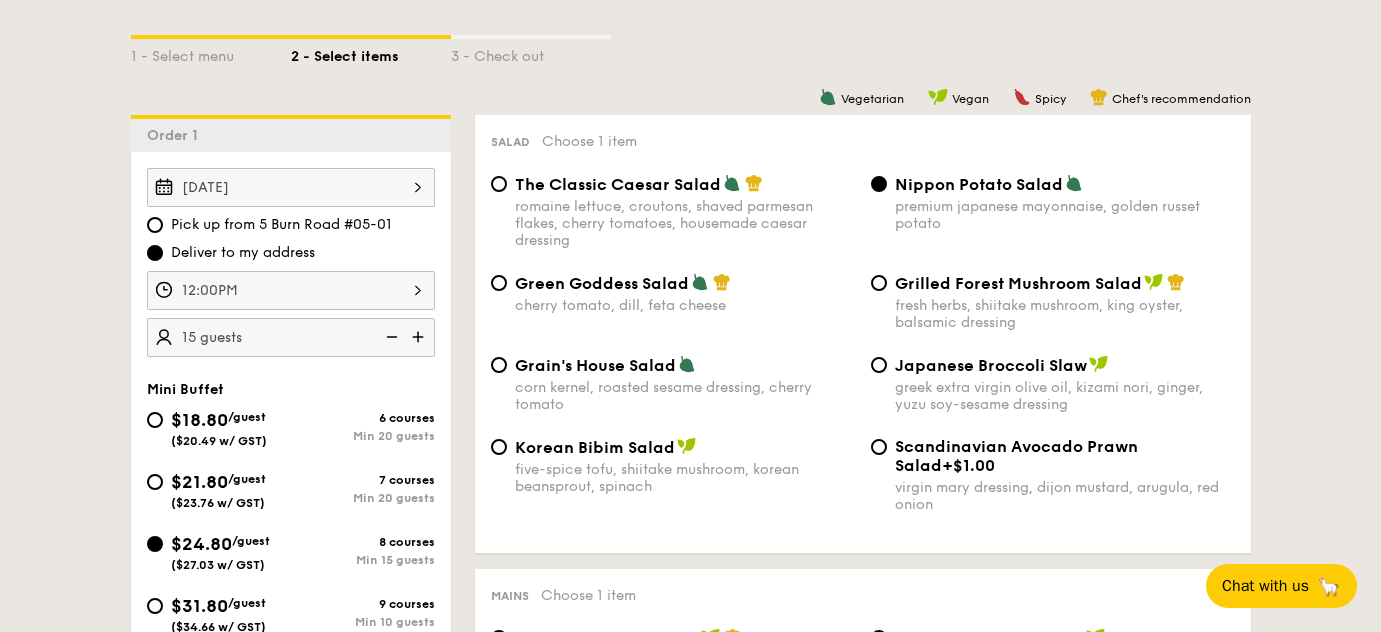 click on "Vegetarian Vegan Spicy Chef's recommendation
Salad
Choose 1 item
The Classic Caesar Salad romaine lettuce, croutons, shaved parmesan flakes, cherry tomatoes, housemade caesar dressing Nippon Potato Salad premium japanese mayonnaise, golden russet potato Green Goddess Salad cherry tomato, dill, feta cheese Grilled Forest Mushroom Salad fresh herbs, shiitake mushroom, king oyster, balsamic dressing Grain's House Salad corn kernel, roasted sesame dressing, cherry tomato Japanese Broccoli Slaw greek extra virgin olive oil, kizami nori, ginger, yuzu soy-sesame dressing Korean Bibim Salad five-spice tofu, shiitake mushroom, korean beansprout, spinach Scandinavian Avocado Prawn Salad
+$1.00
virgin mary dressing, dijon mustard, arugula, red onion
Mains
Choose 1 item
Butterfly Blue Pea Rice shallots, coriander, supergarlicfied oil, blue pea flower Garlic Confit Aglio Olio super garlicfied oil, slow baked cherry tomatoes, garden fresh thyme" at bounding box center [851, 3105] 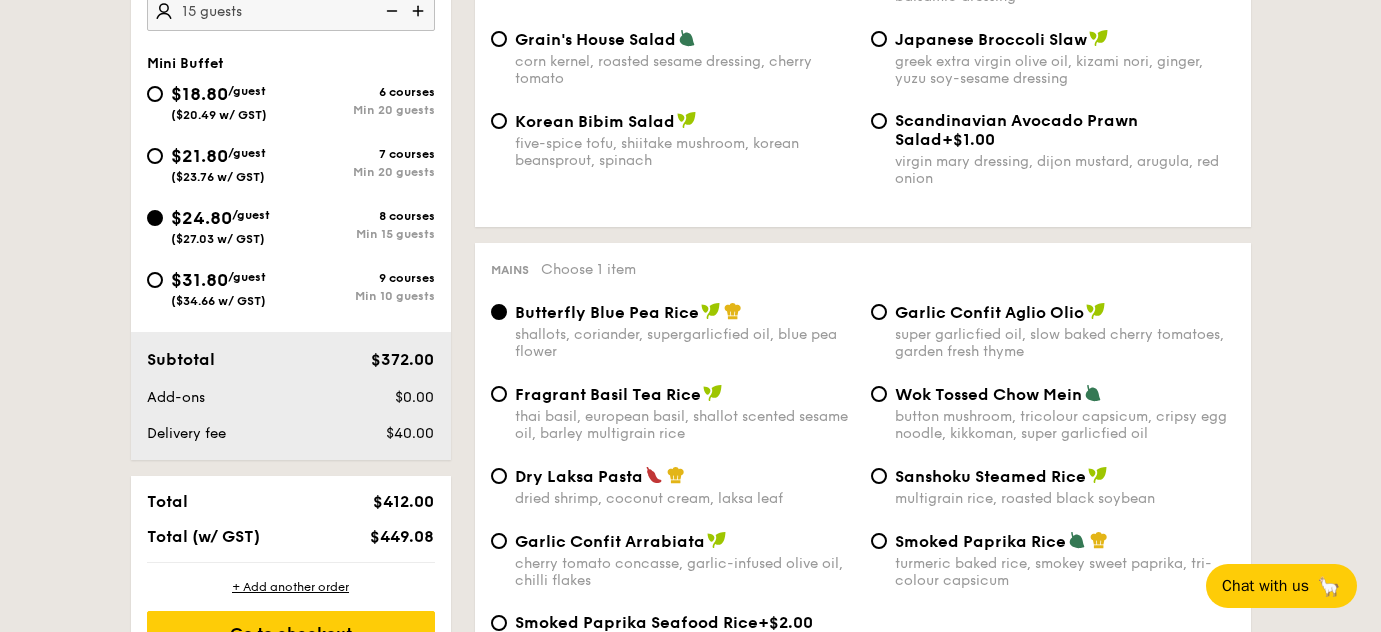 scroll, scrollTop: 833, scrollLeft: 0, axis: vertical 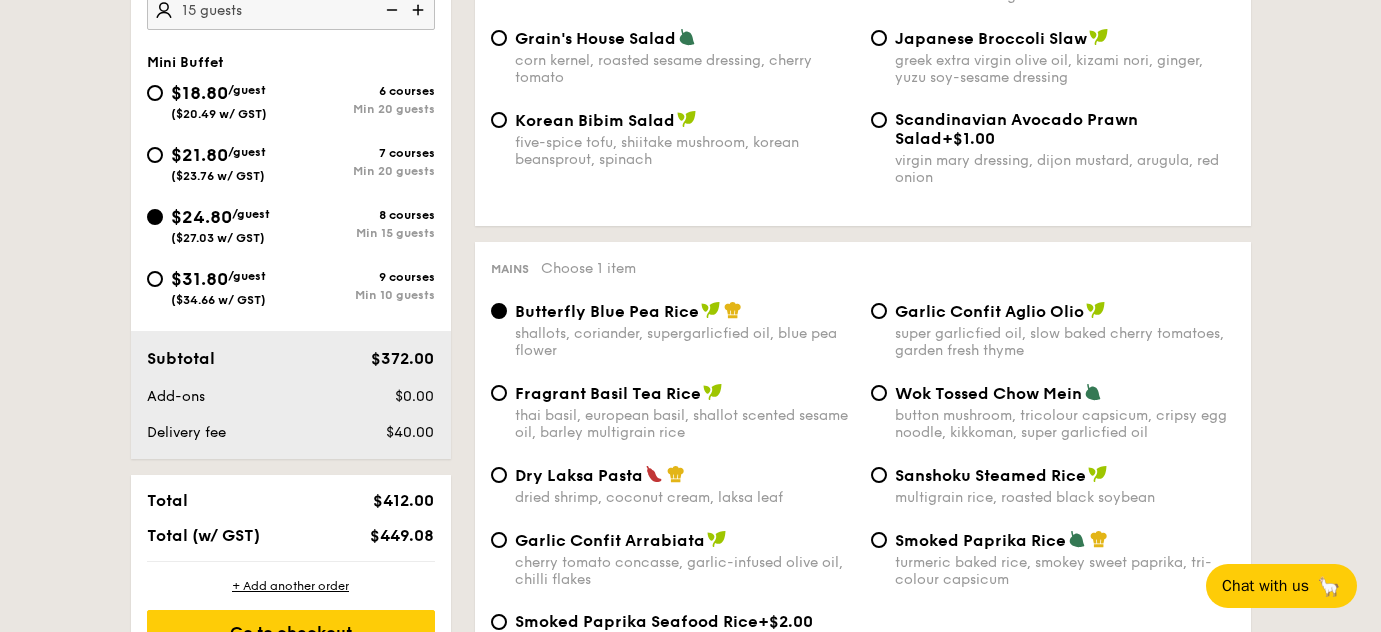 click on "Fragrant Basil Tea Rice" at bounding box center (608, 393) 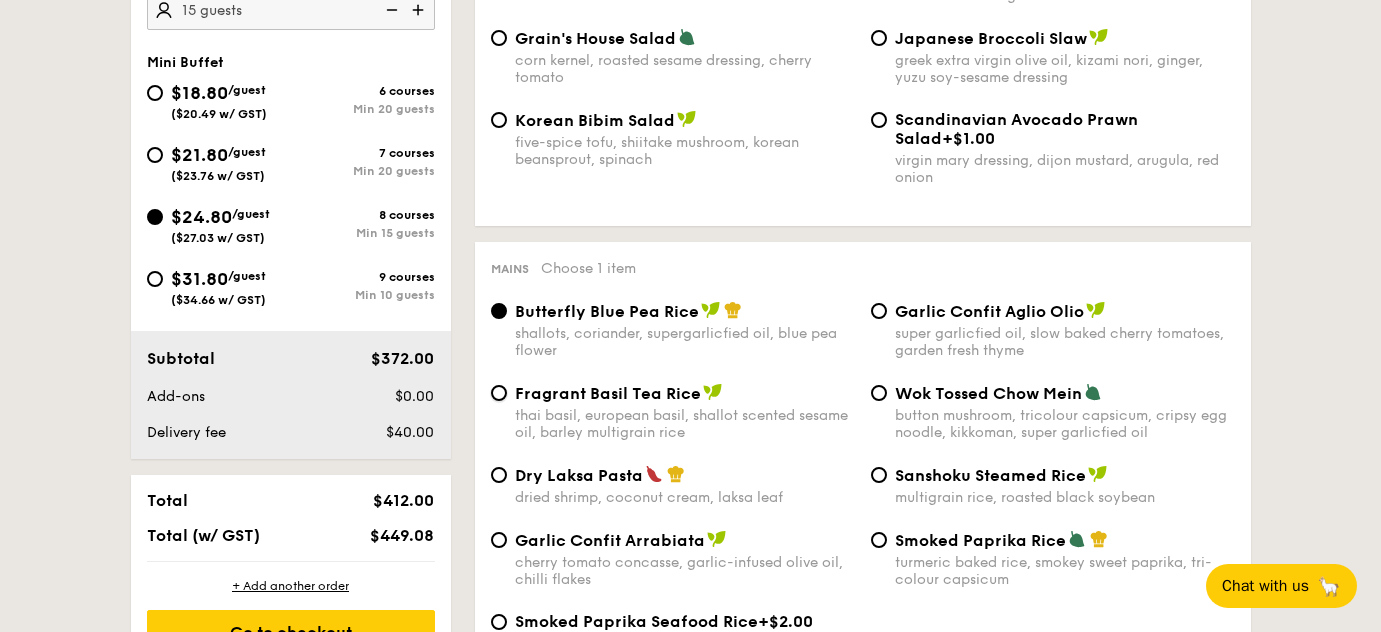 click on "Fragrant Basil Tea Rice thai basil, european basil, shallot scented sesame oil, barley multigrain rice" at bounding box center [499, 393] 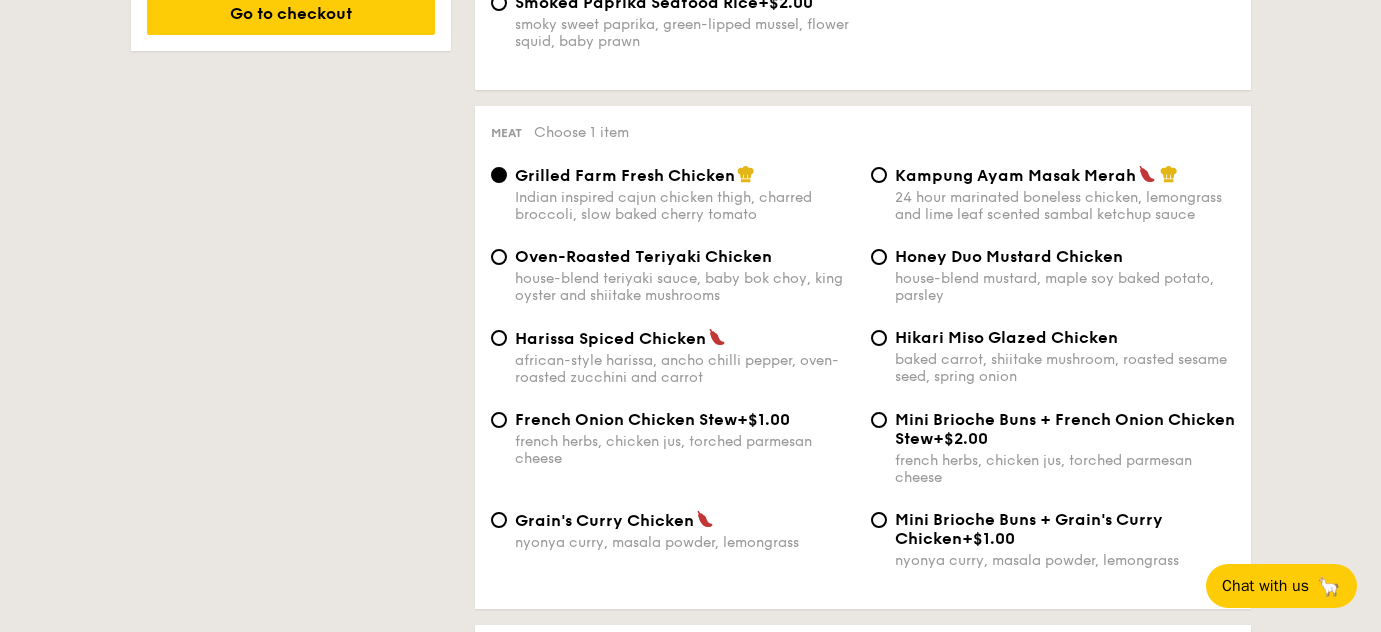 scroll, scrollTop: 1457, scrollLeft: 0, axis: vertical 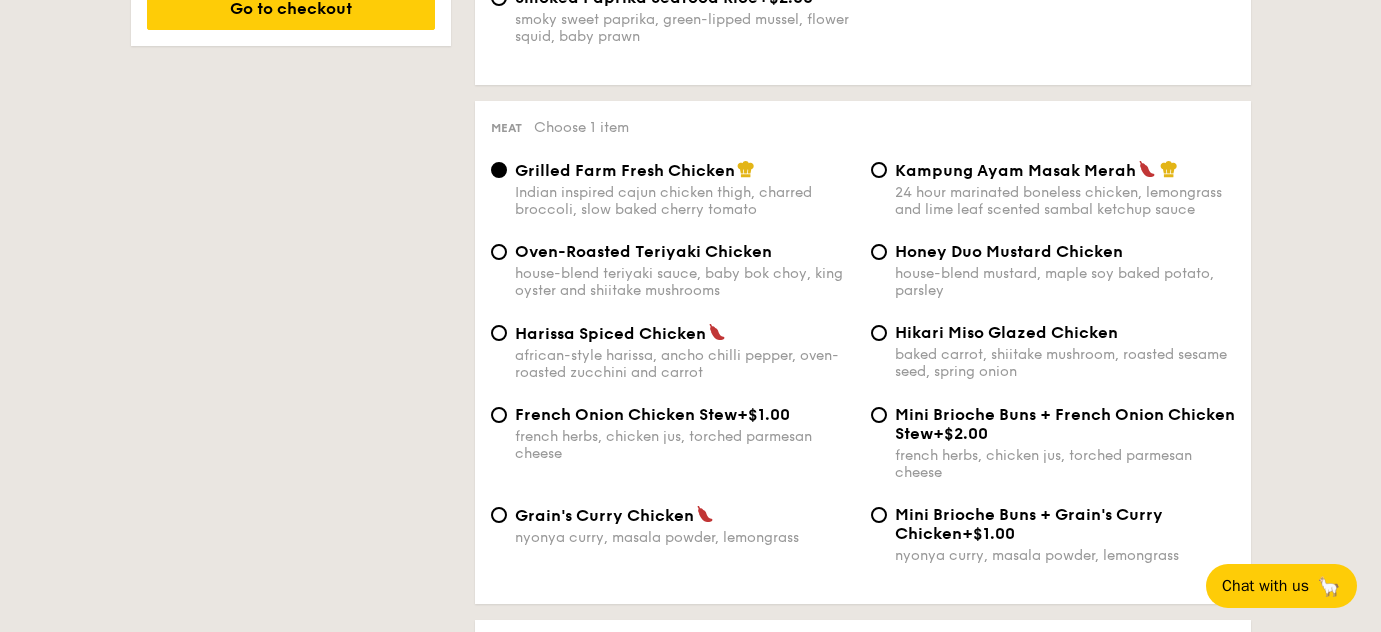 click on "Kampung Ayam Masak Merah" at bounding box center (1015, 170) 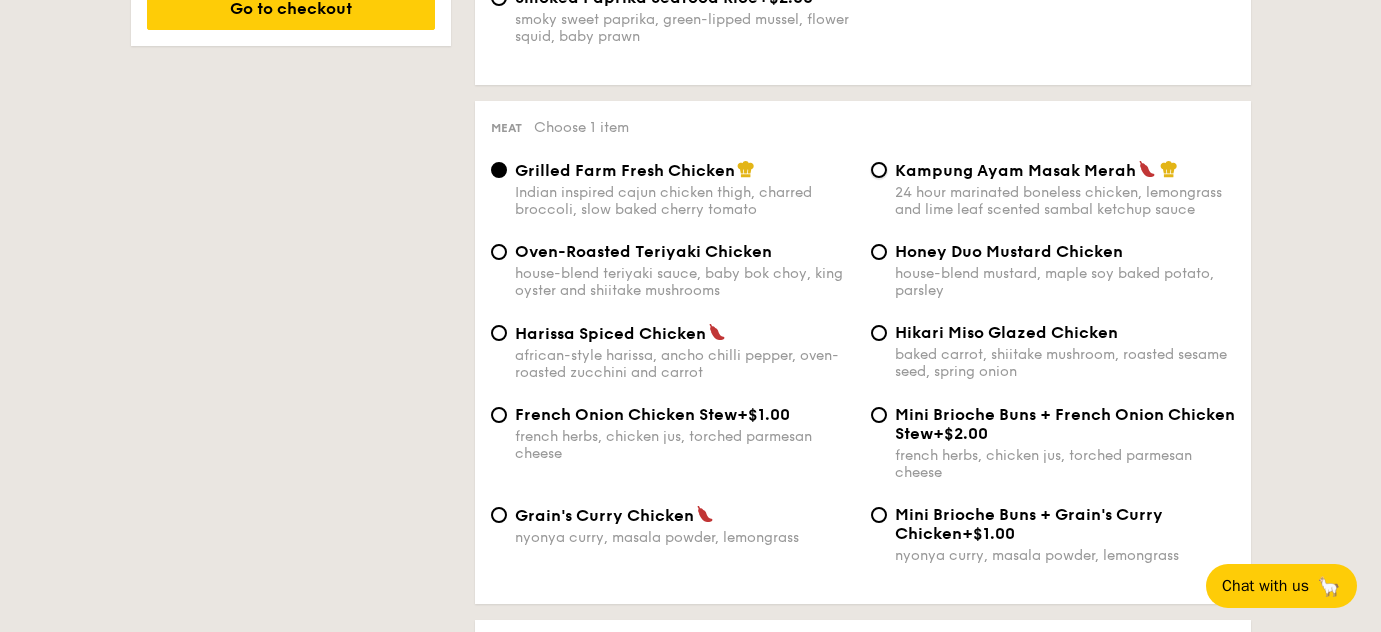 click on "Kampung Ayam Masak Merah 24 hour marinated boneless chicken, lemongrass and lime leaf scented sambal ketchup sauce" at bounding box center [879, 170] 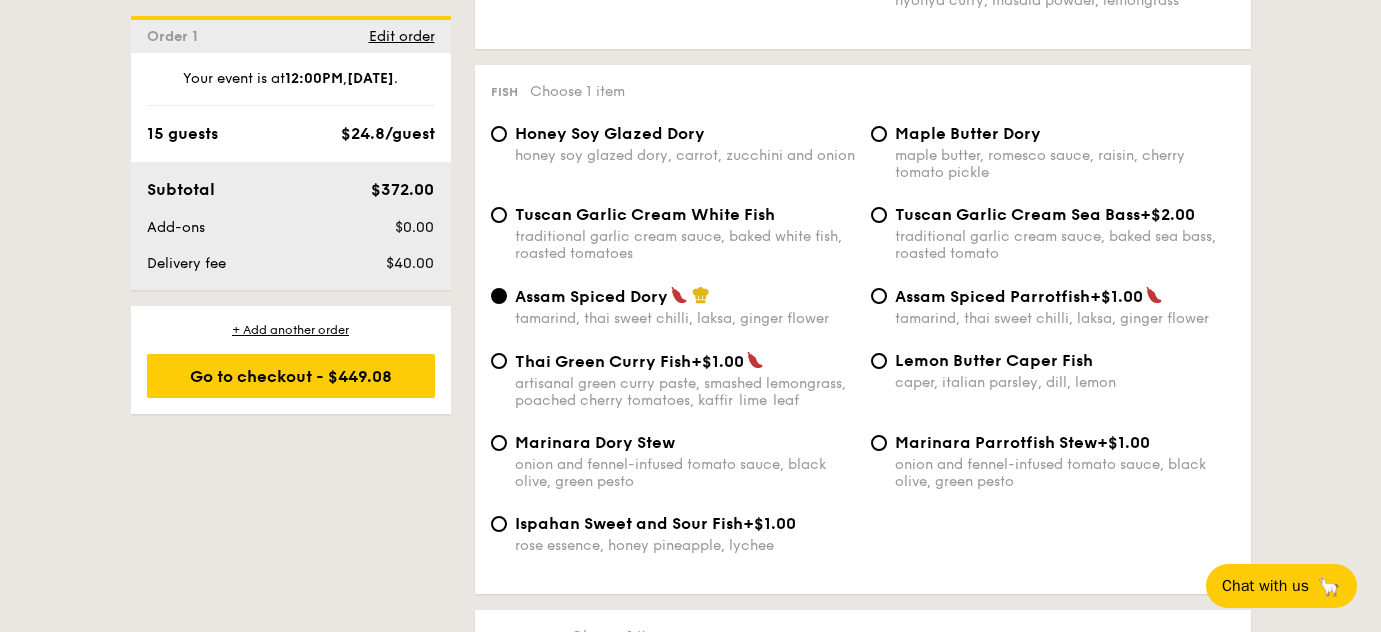 scroll, scrollTop: 2014, scrollLeft: 0, axis: vertical 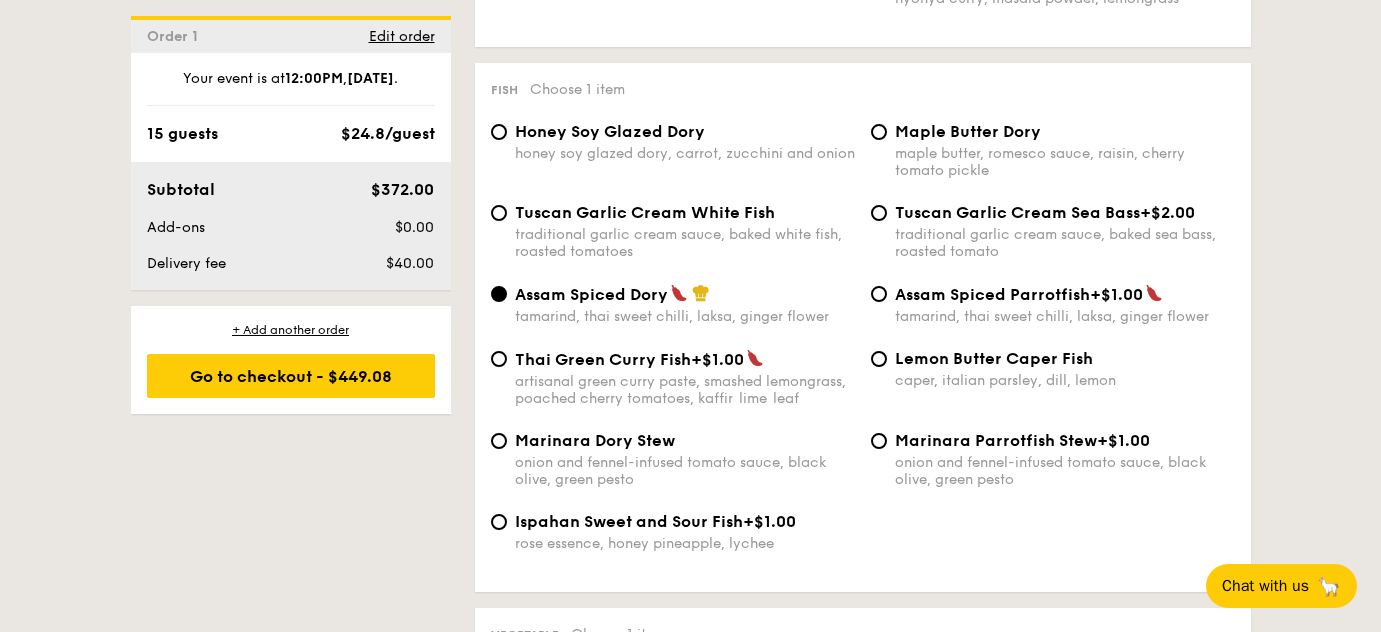 click on "Maple Butter Dory" at bounding box center (968, 131) 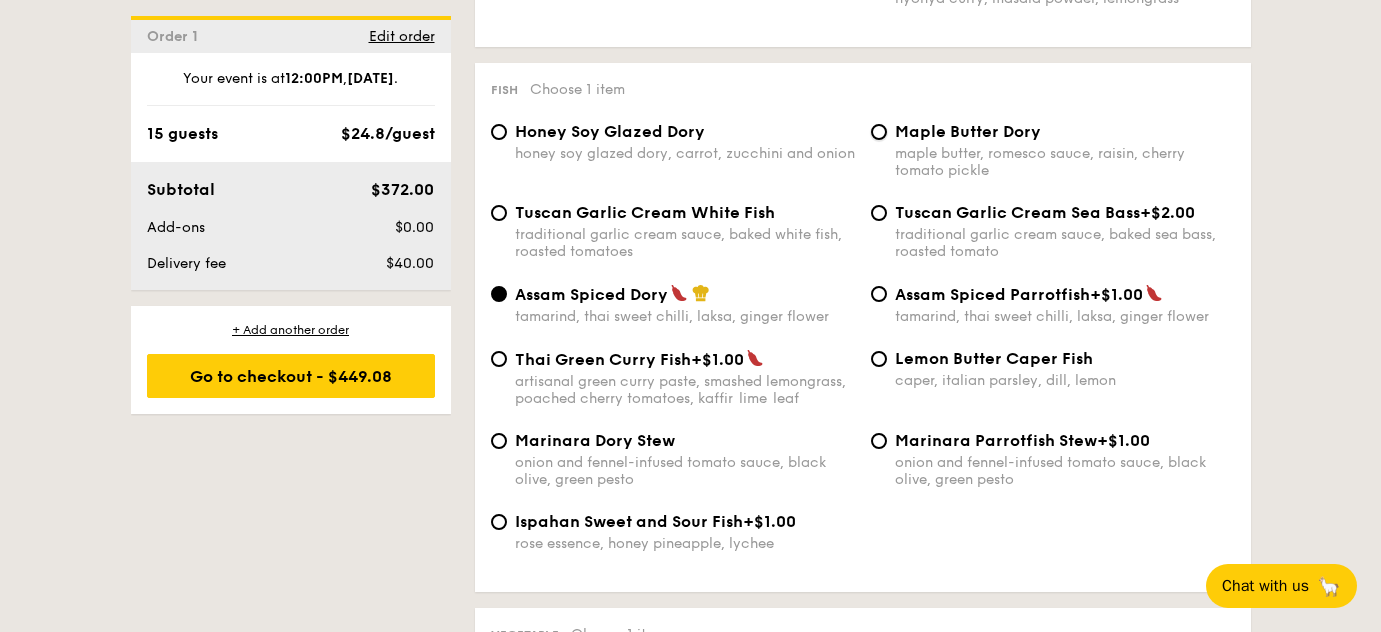 click on "Maple Butter Dory maple butter, romesco sauce, raisin, cherry tomato pickle" at bounding box center (879, 132) 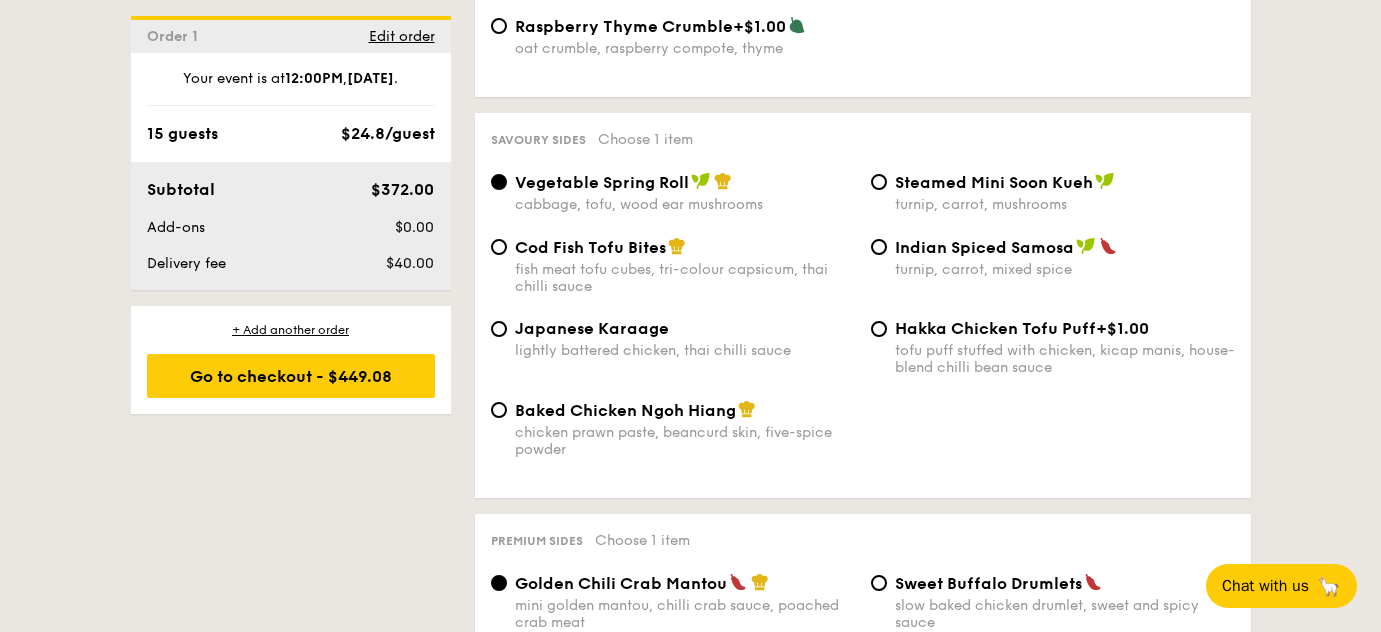 scroll, scrollTop: 3432, scrollLeft: 0, axis: vertical 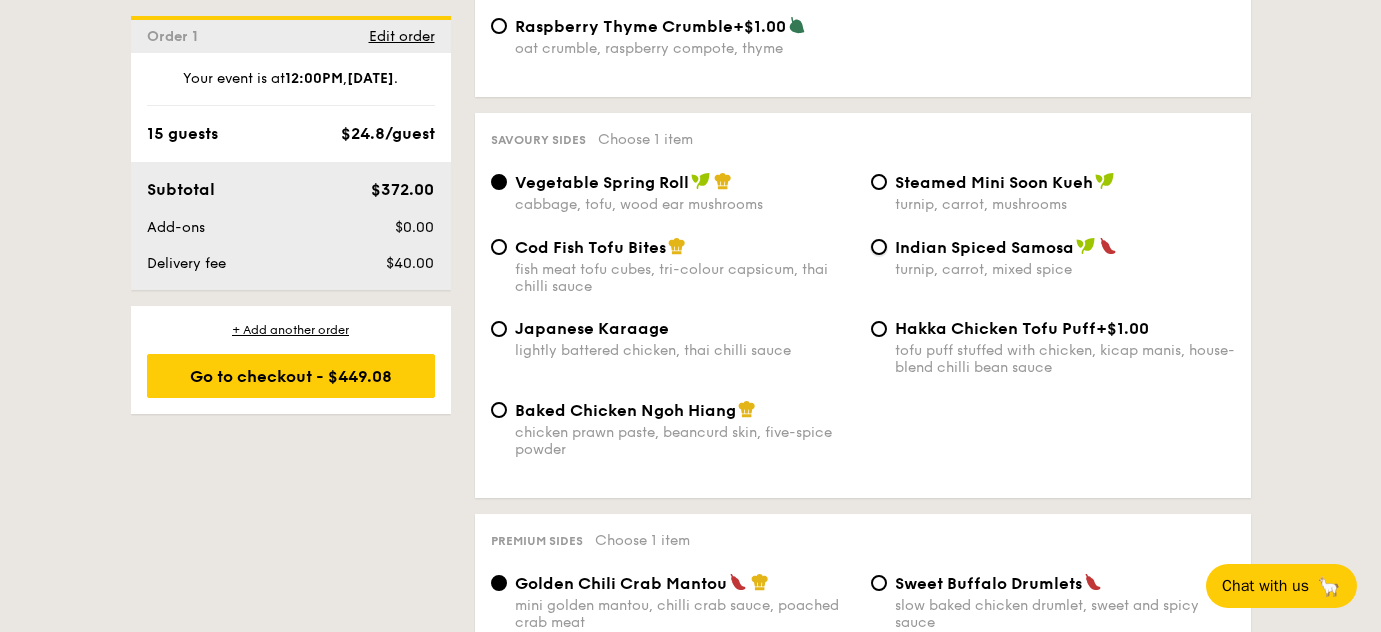 click on "Indian Spiced Samosa turnip, carrot, mixed spice" at bounding box center [879, 247] 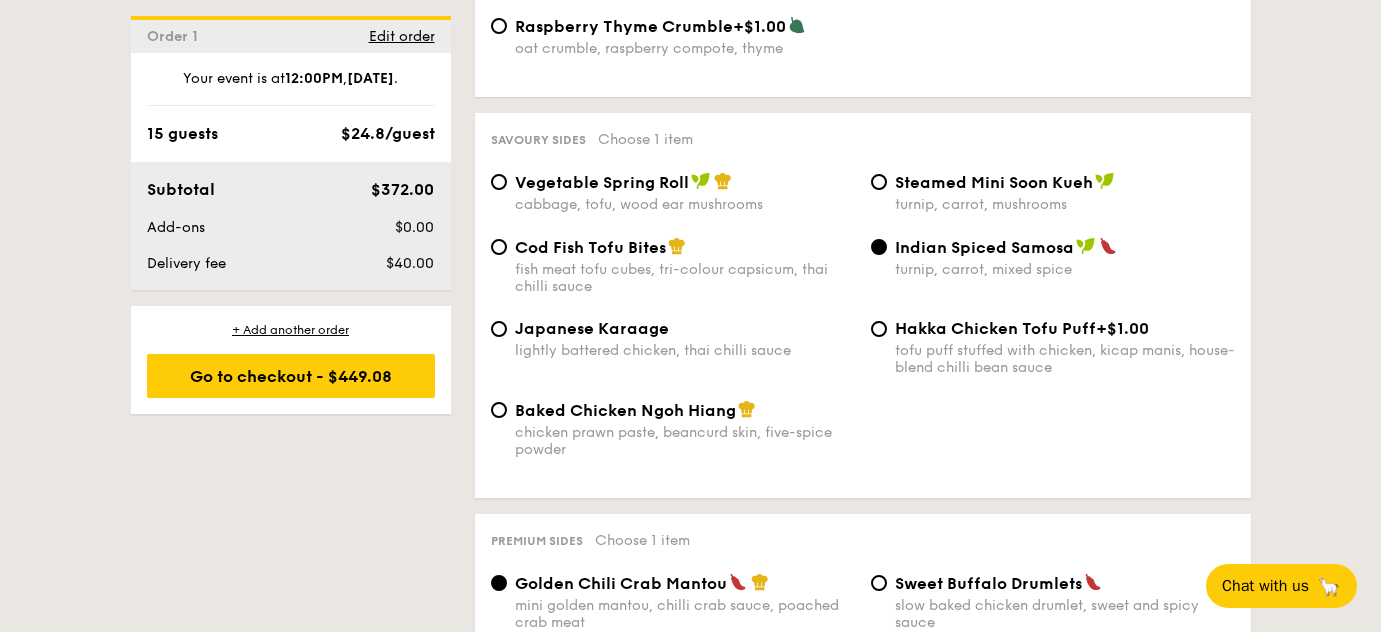 click on "Vegetable Spring Roll cabbage, tofu, wood ear mushrooms Steamed Mini Soon Kueh turnip, carrot, mushrooms" at bounding box center [863, 204] 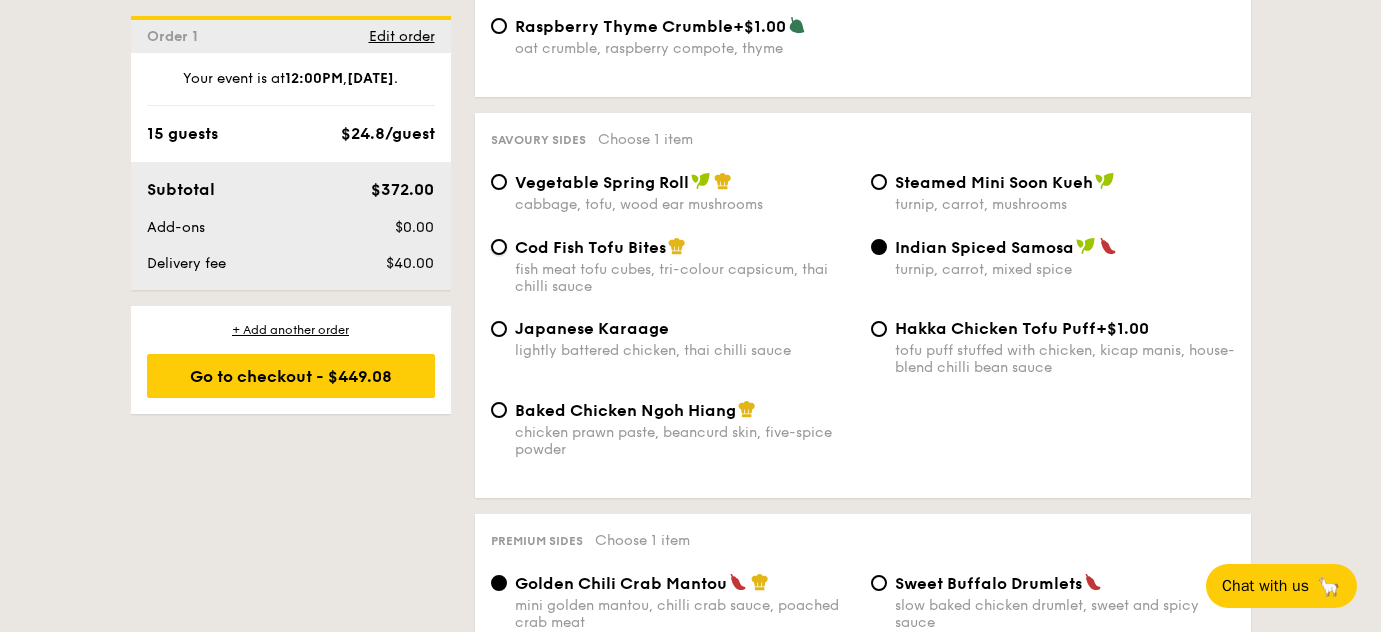 click on "Cod Fish Tofu Bites fish meat tofu cubes, tri-colour capsicum, thai chilli sauce" at bounding box center [499, 247] 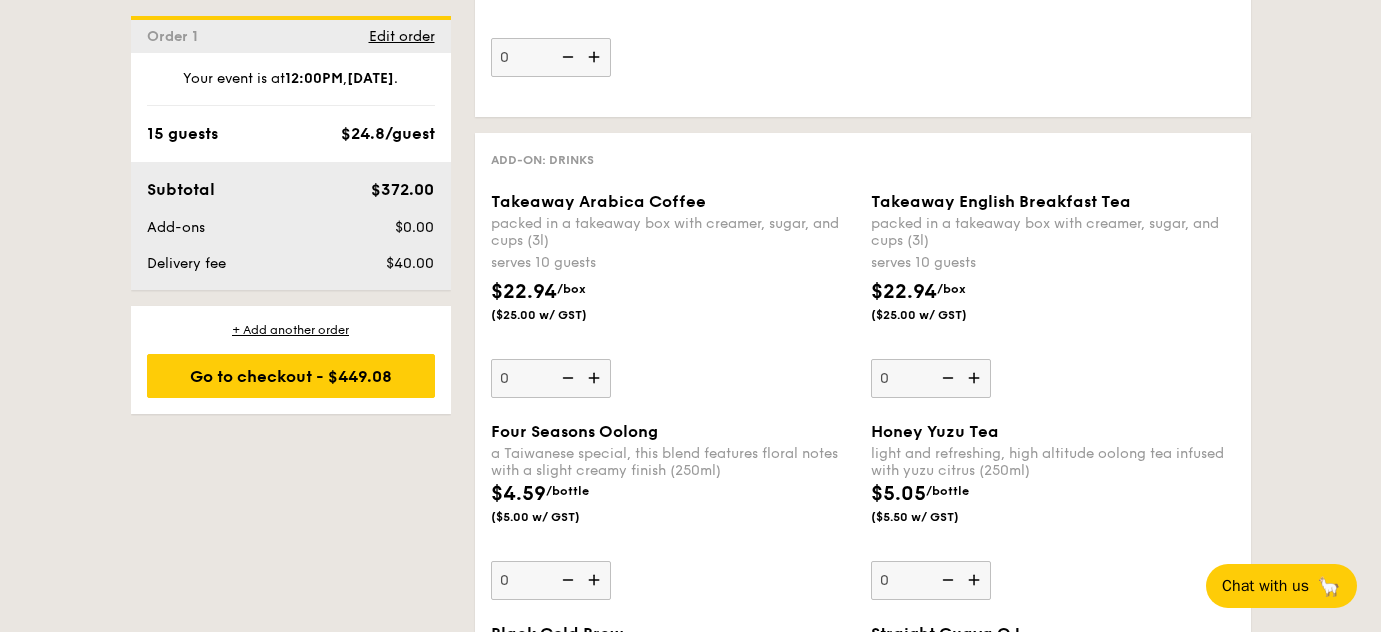 scroll, scrollTop: 4769, scrollLeft: 0, axis: vertical 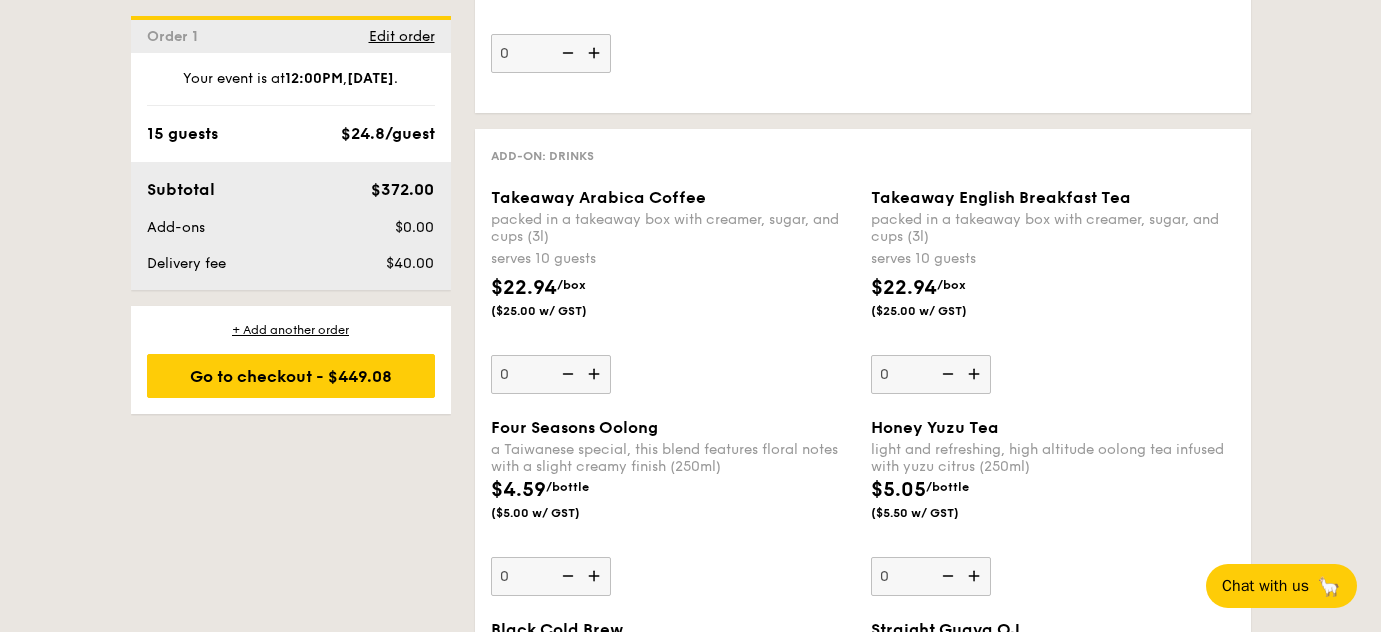 click at bounding box center (596, 374) 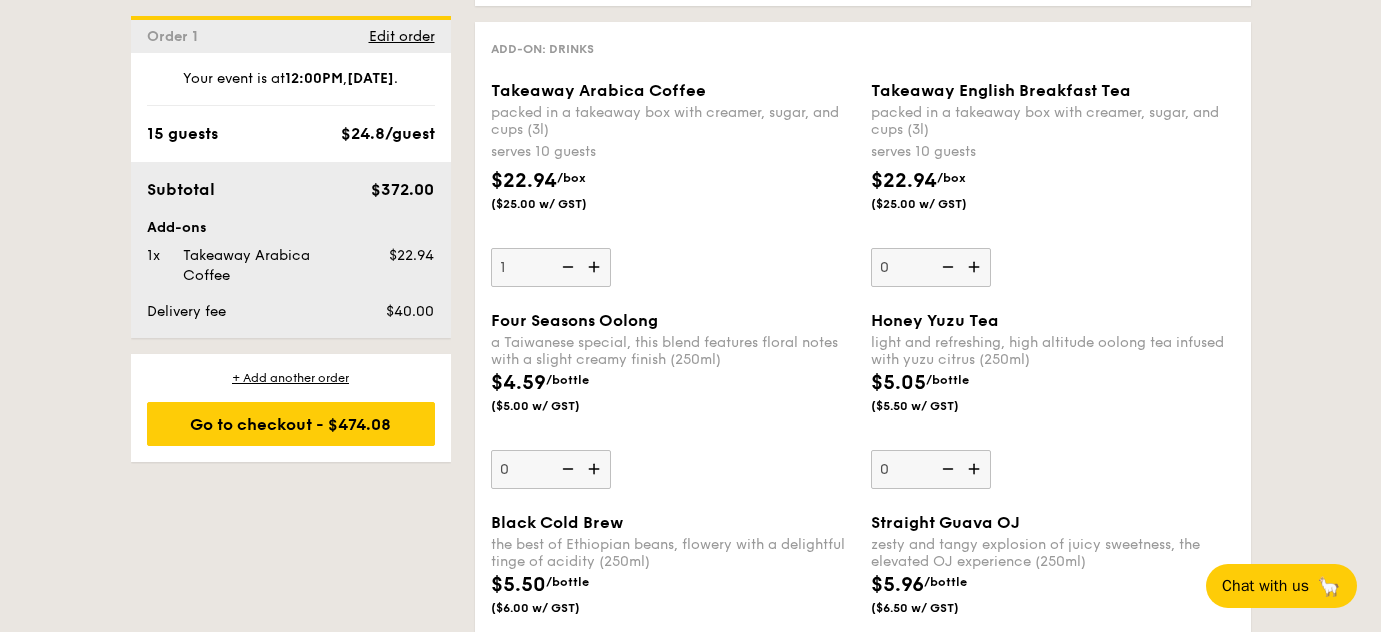 scroll, scrollTop: 4875, scrollLeft: 0, axis: vertical 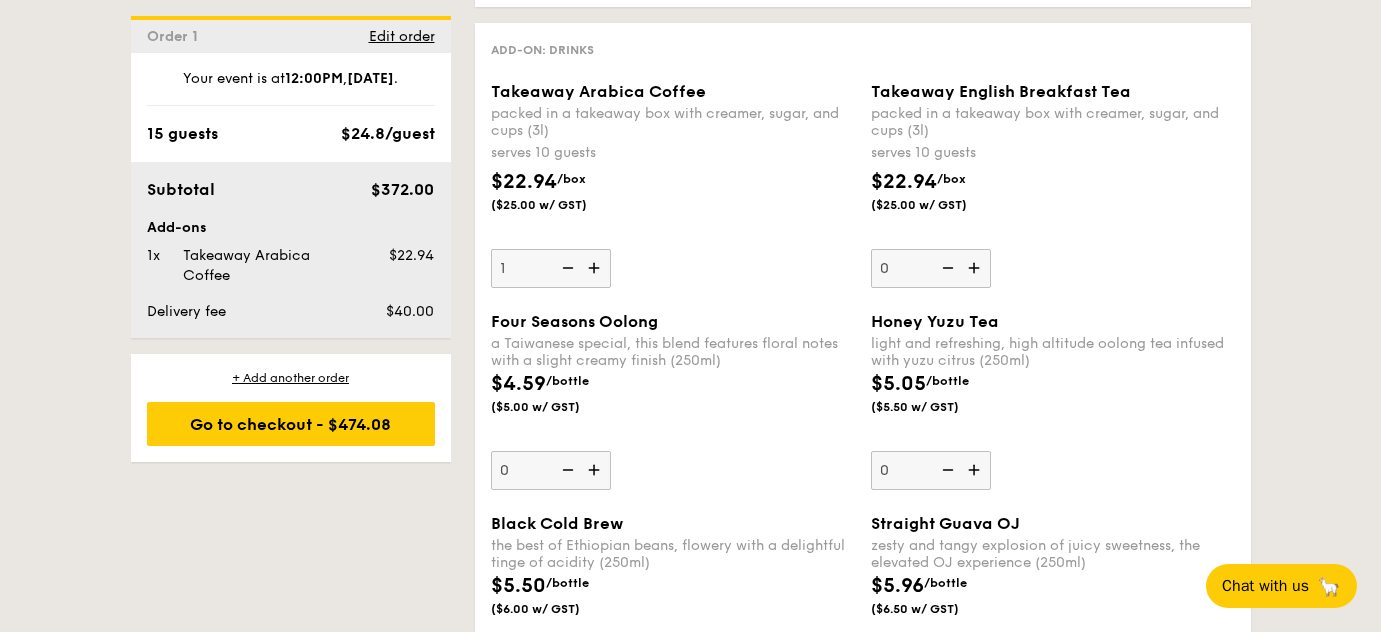 click at bounding box center (566, 268) 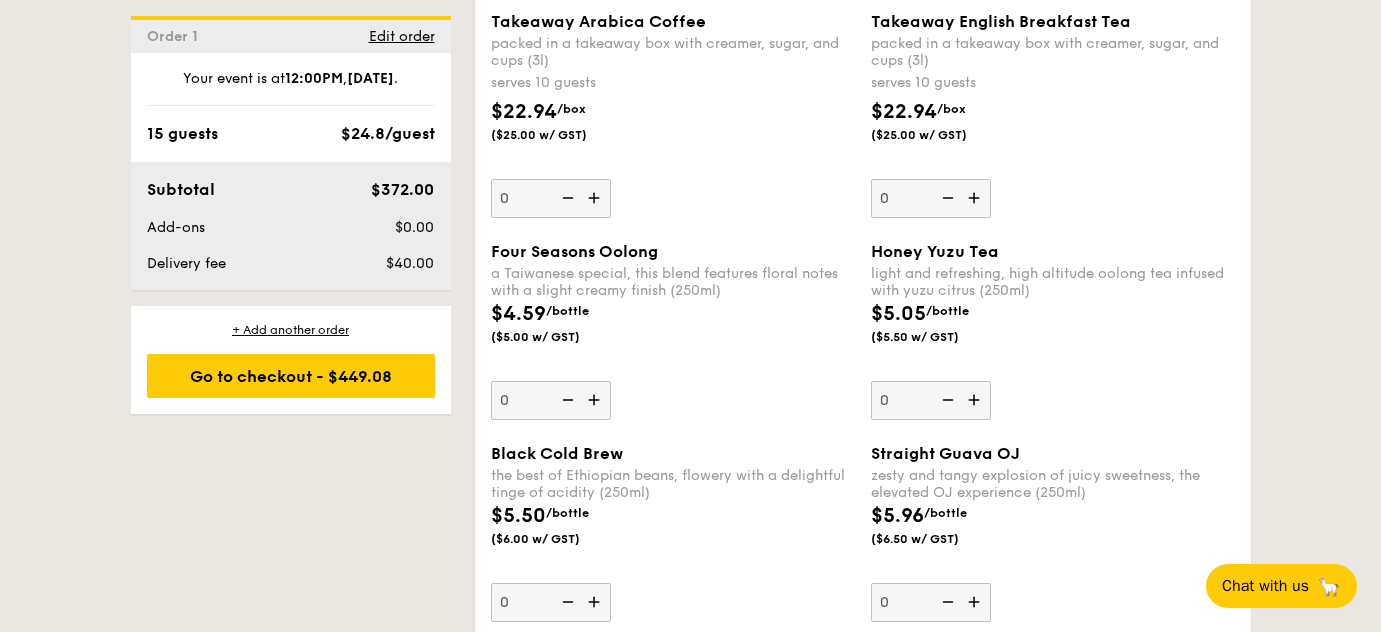 scroll, scrollTop: 4944, scrollLeft: 0, axis: vertical 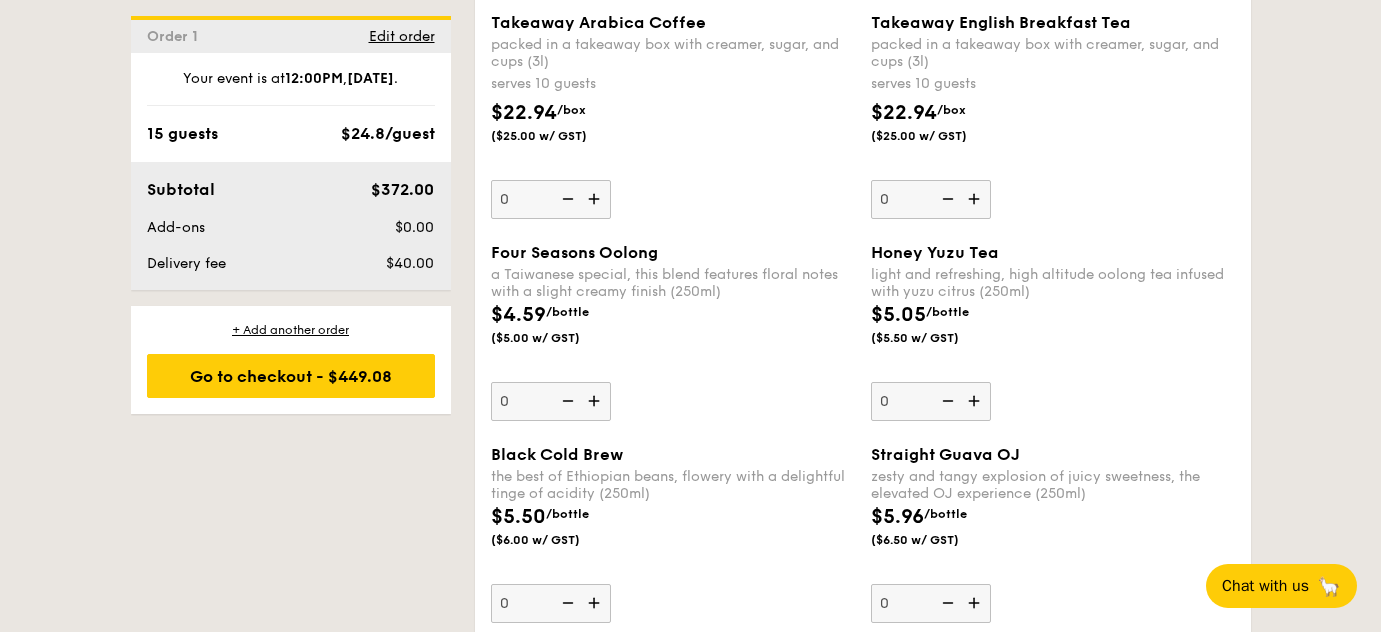 click at bounding box center [596, 199] 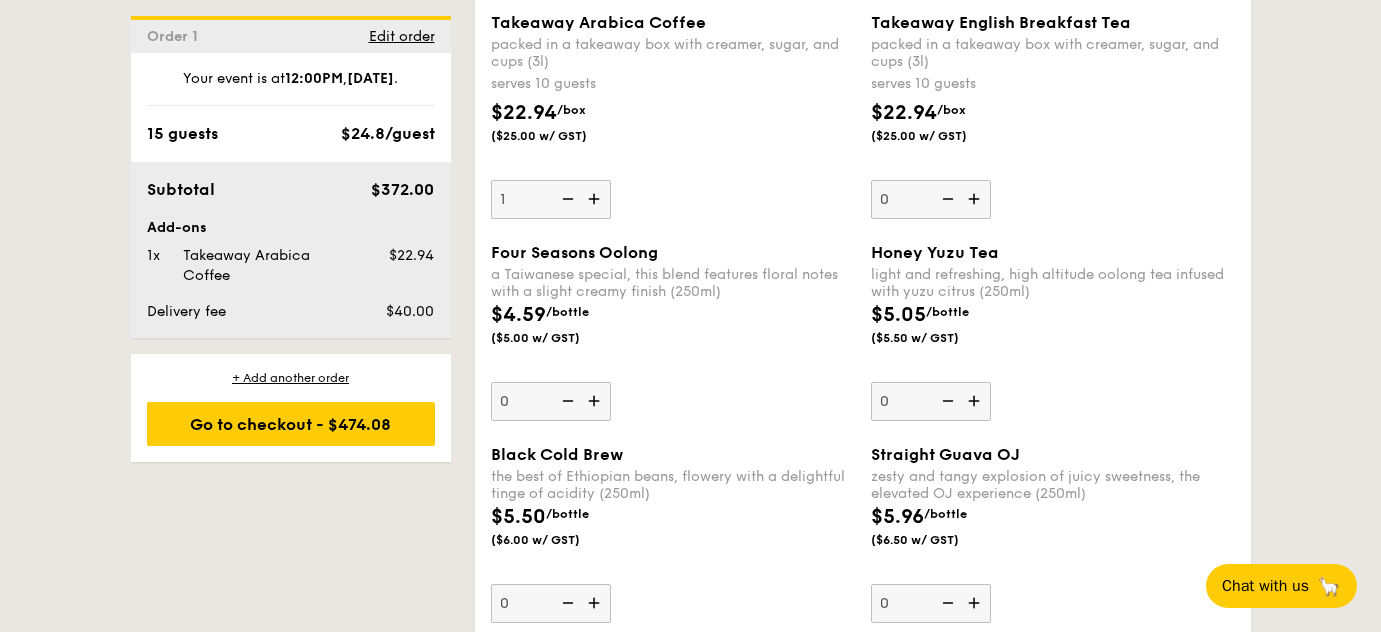 click at bounding box center (976, 199) 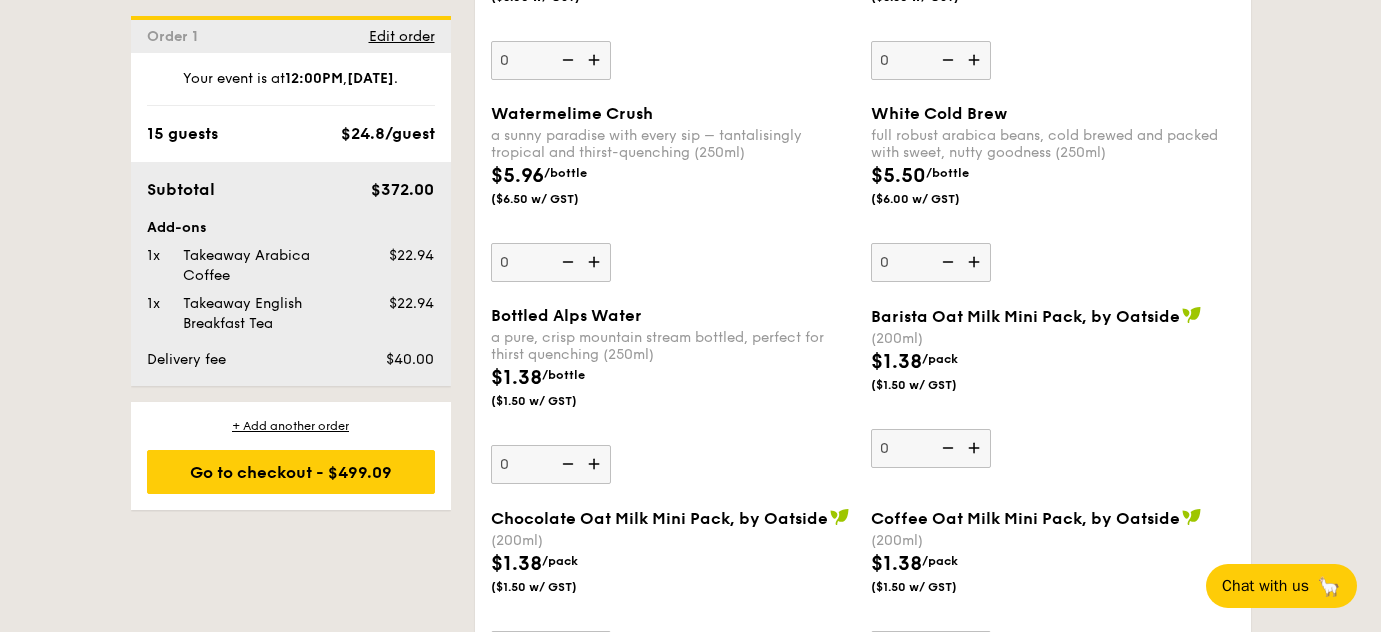 scroll, scrollTop: 5488, scrollLeft: 0, axis: vertical 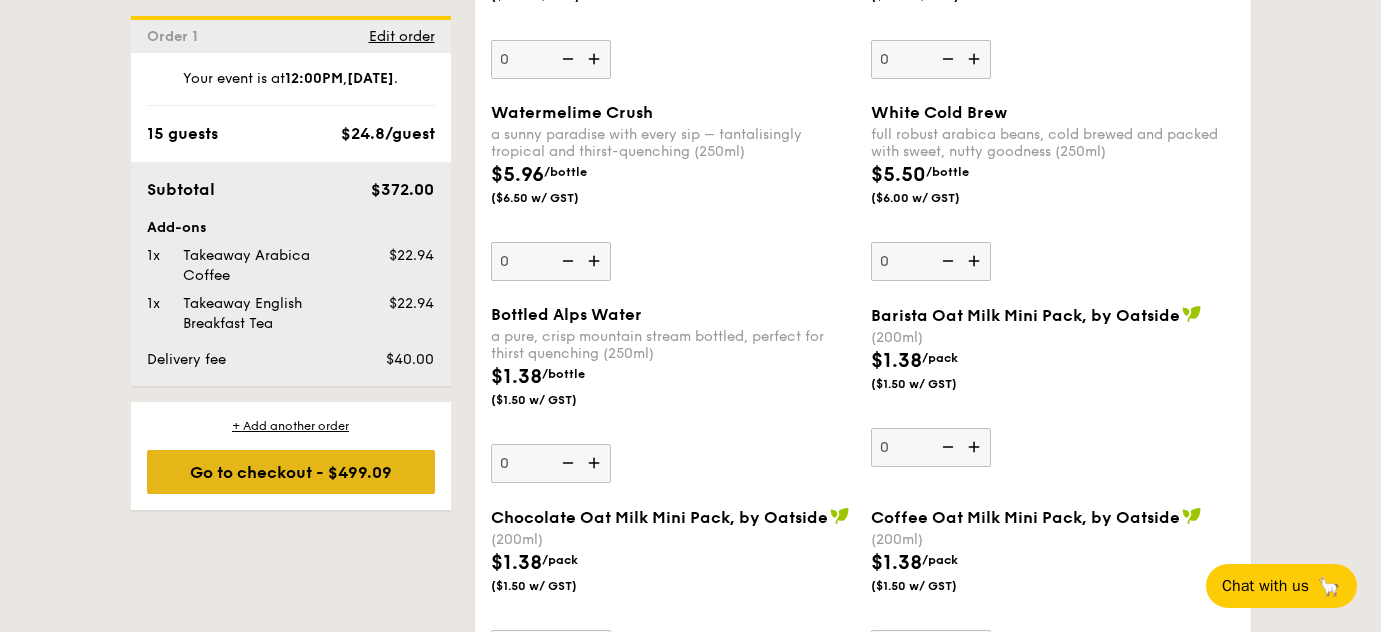 click on "Go to checkout
- $499.09" at bounding box center [291, 472] 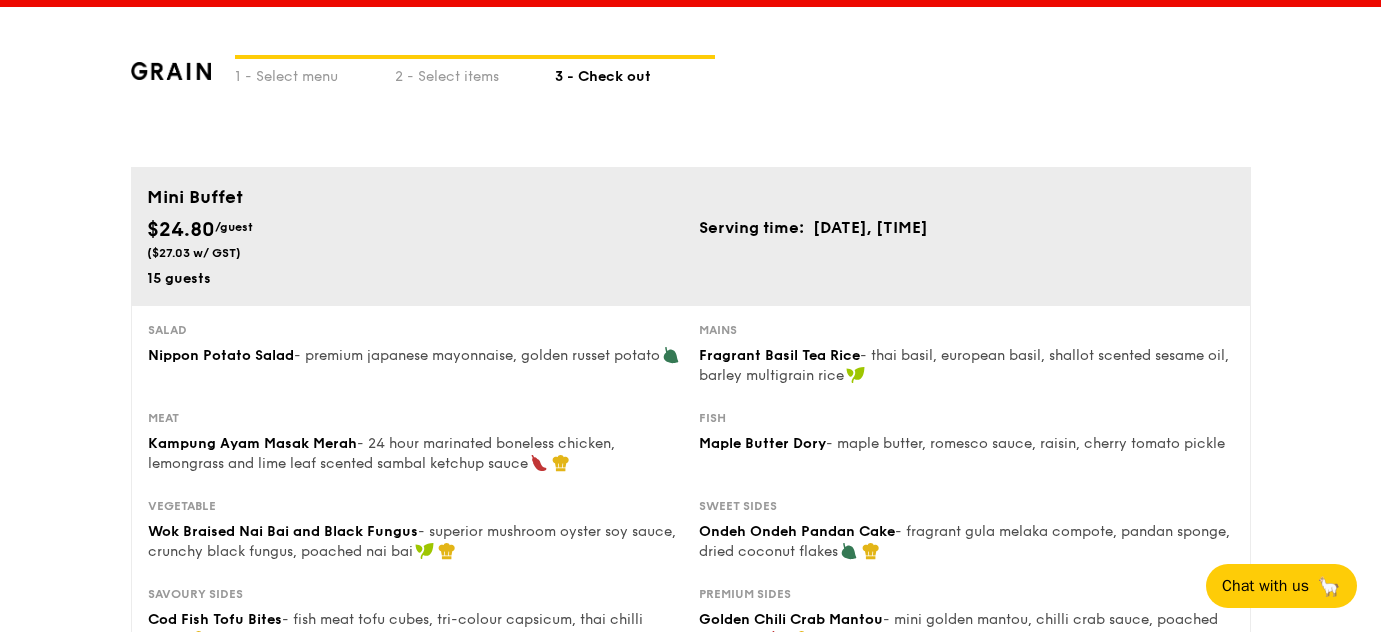 scroll, scrollTop: 55, scrollLeft: 0, axis: vertical 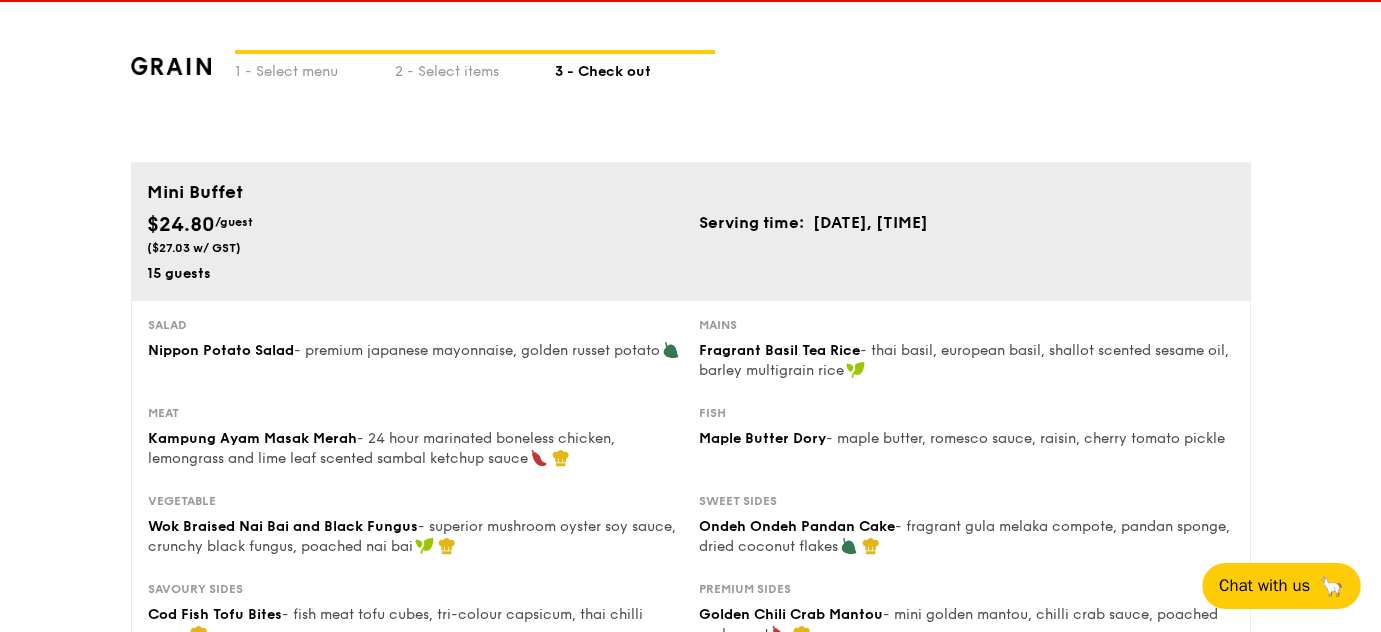 click on "Chat with us" at bounding box center [1264, 586] 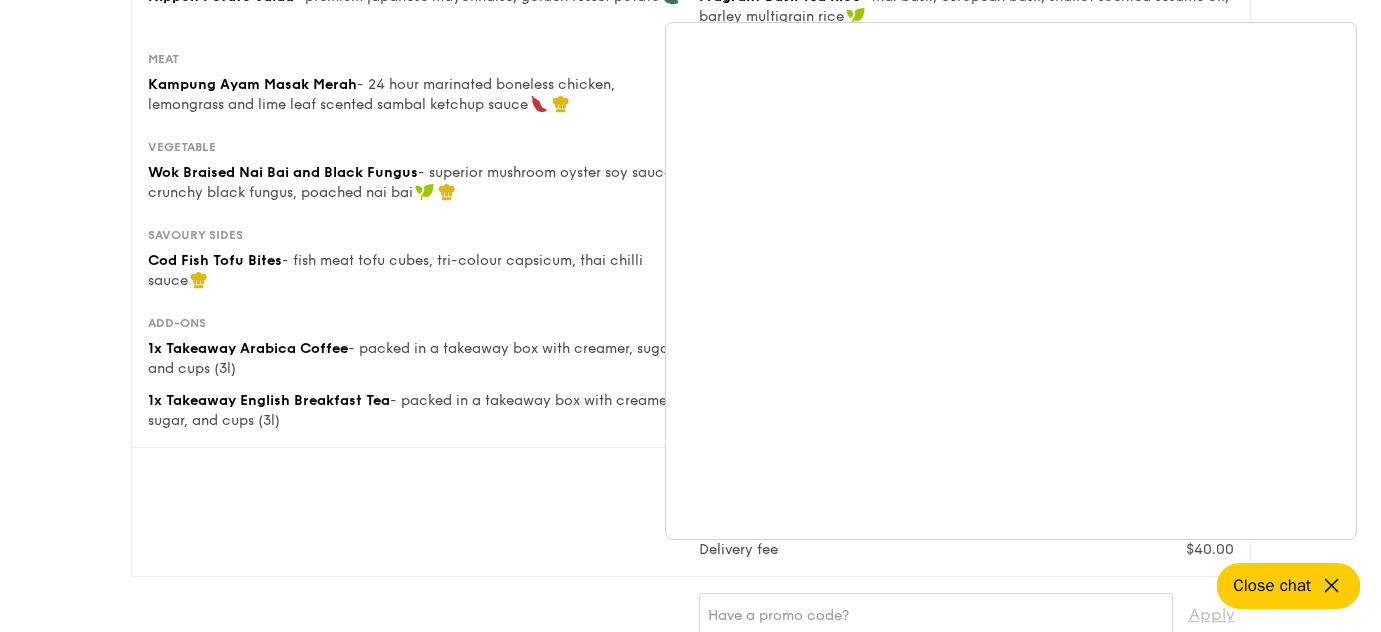 scroll, scrollTop: 420, scrollLeft: 0, axis: vertical 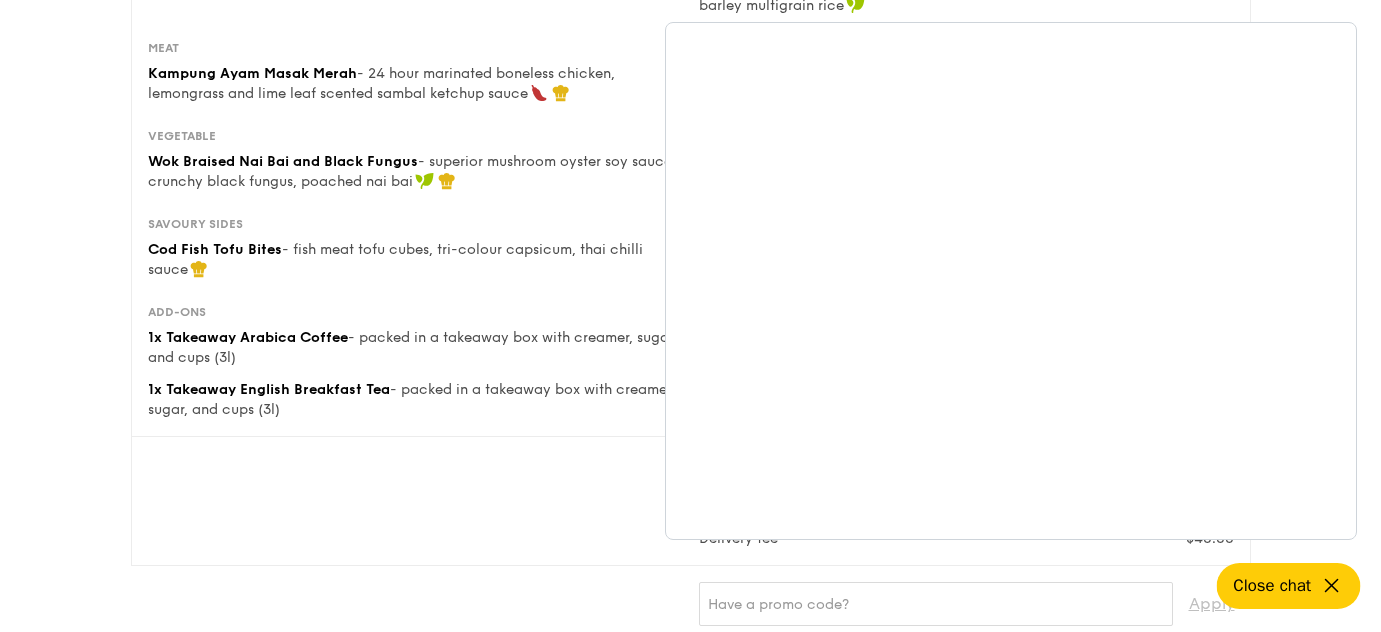 click on "Close chat" at bounding box center (1272, 586) 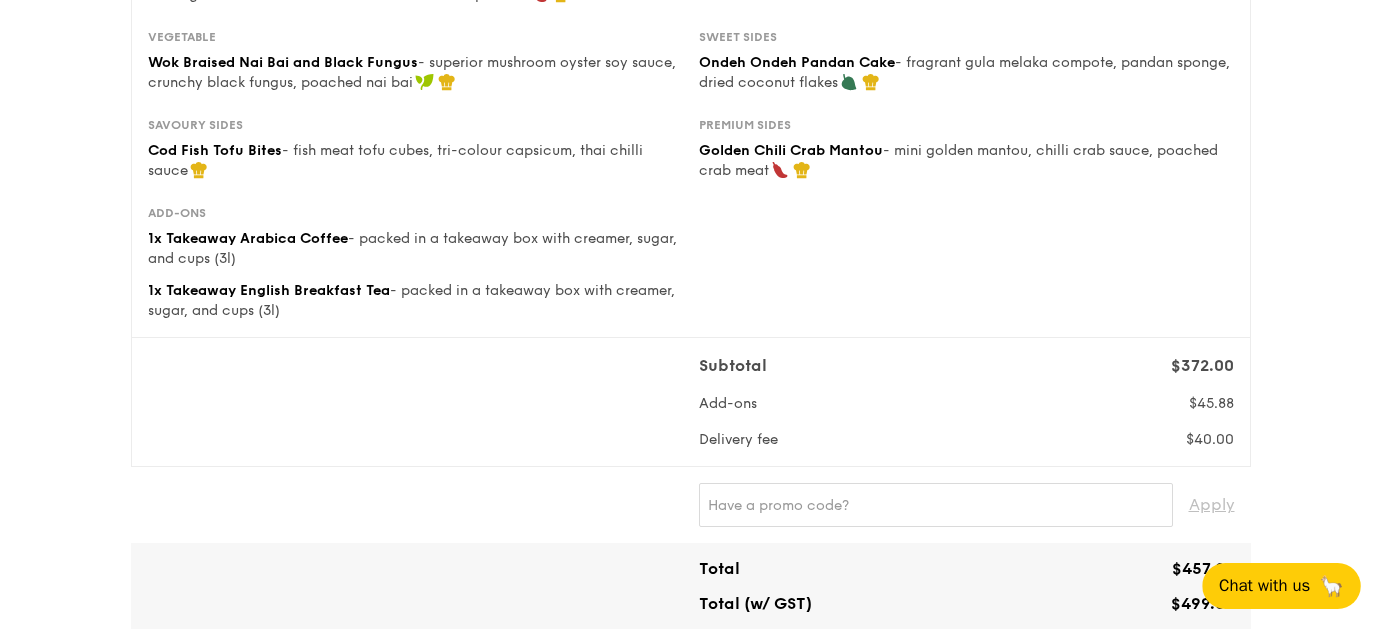 scroll, scrollTop: 602, scrollLeft: 0, axis: vertical 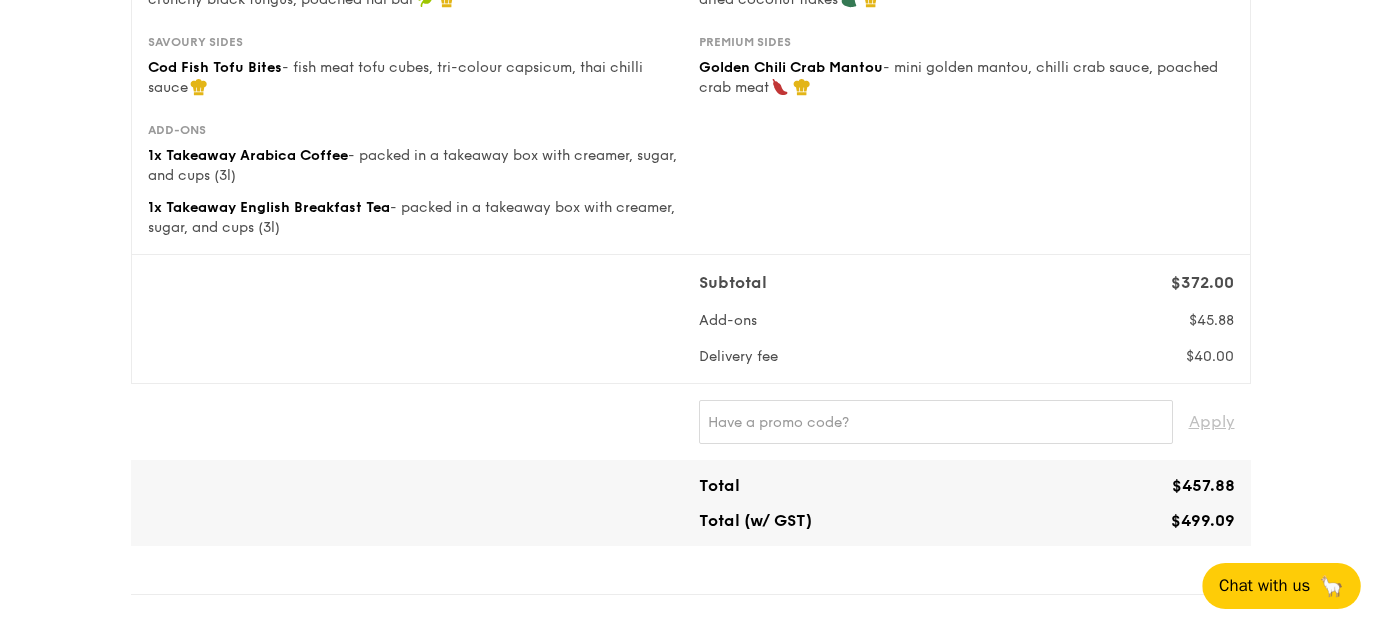 type 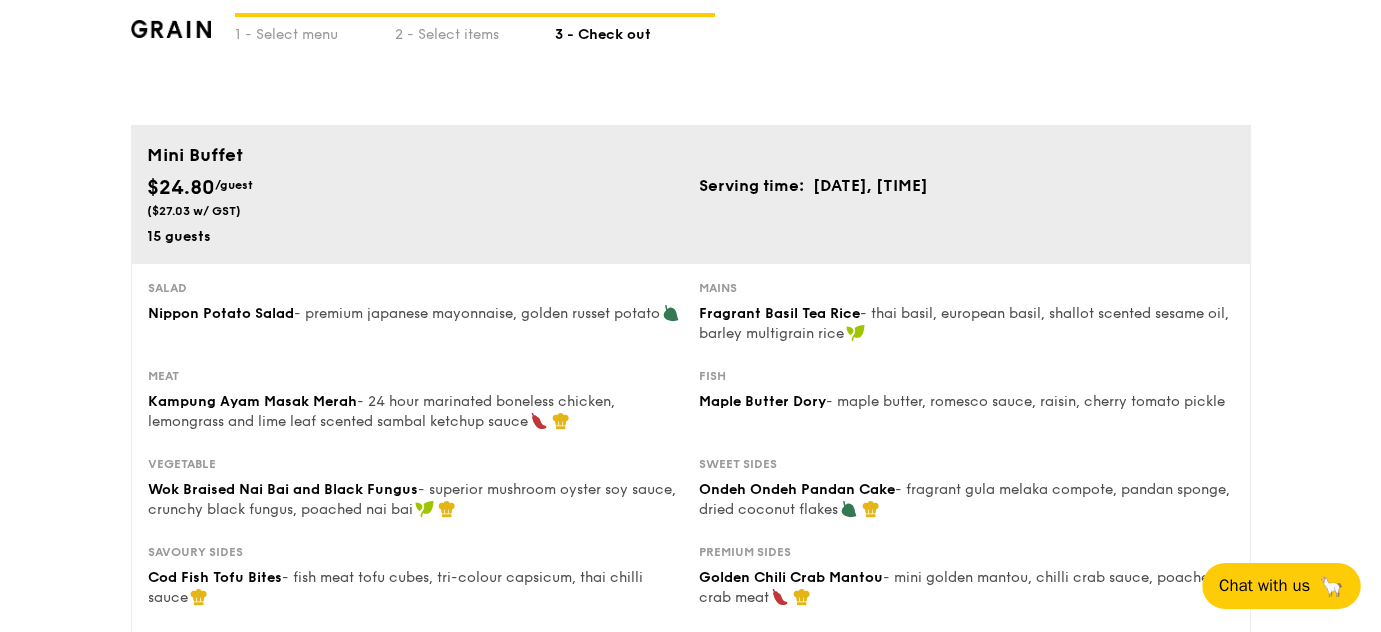 scroll, scrollTop: 55, scrollLeft: 0, axis: vertical 